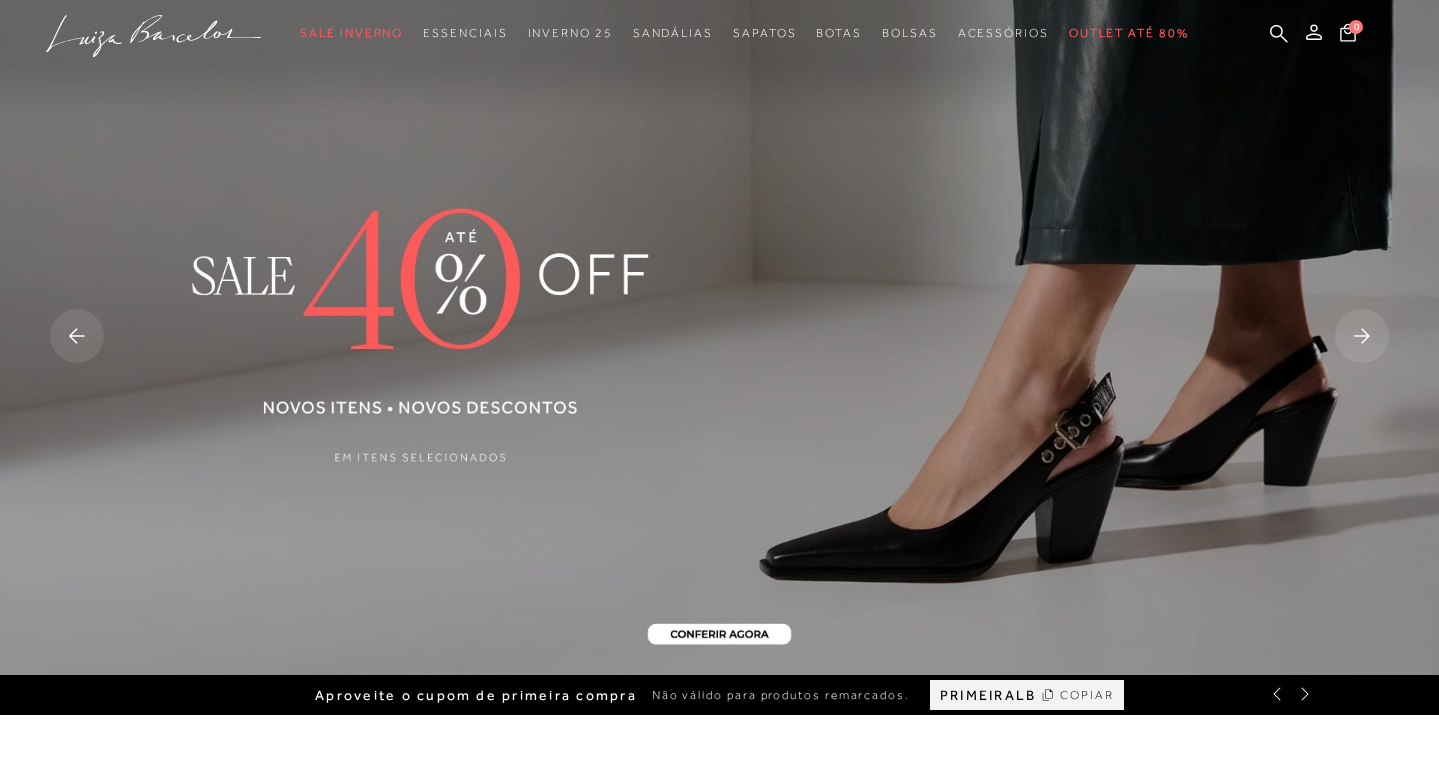 scroll, scrollTop: 0, scrollLeft: 0, axis: both 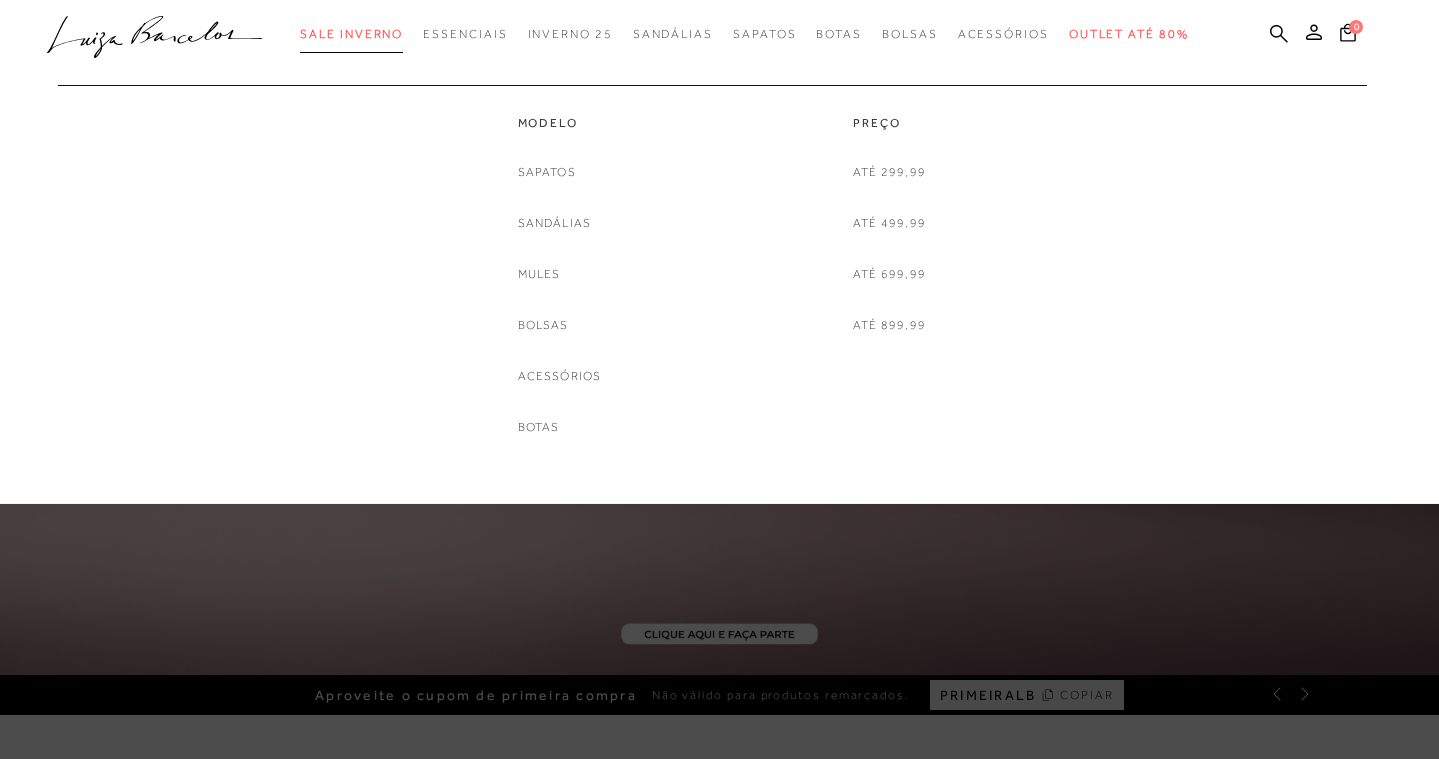click on "Sale Inverno" at bounding box center (351, 34) 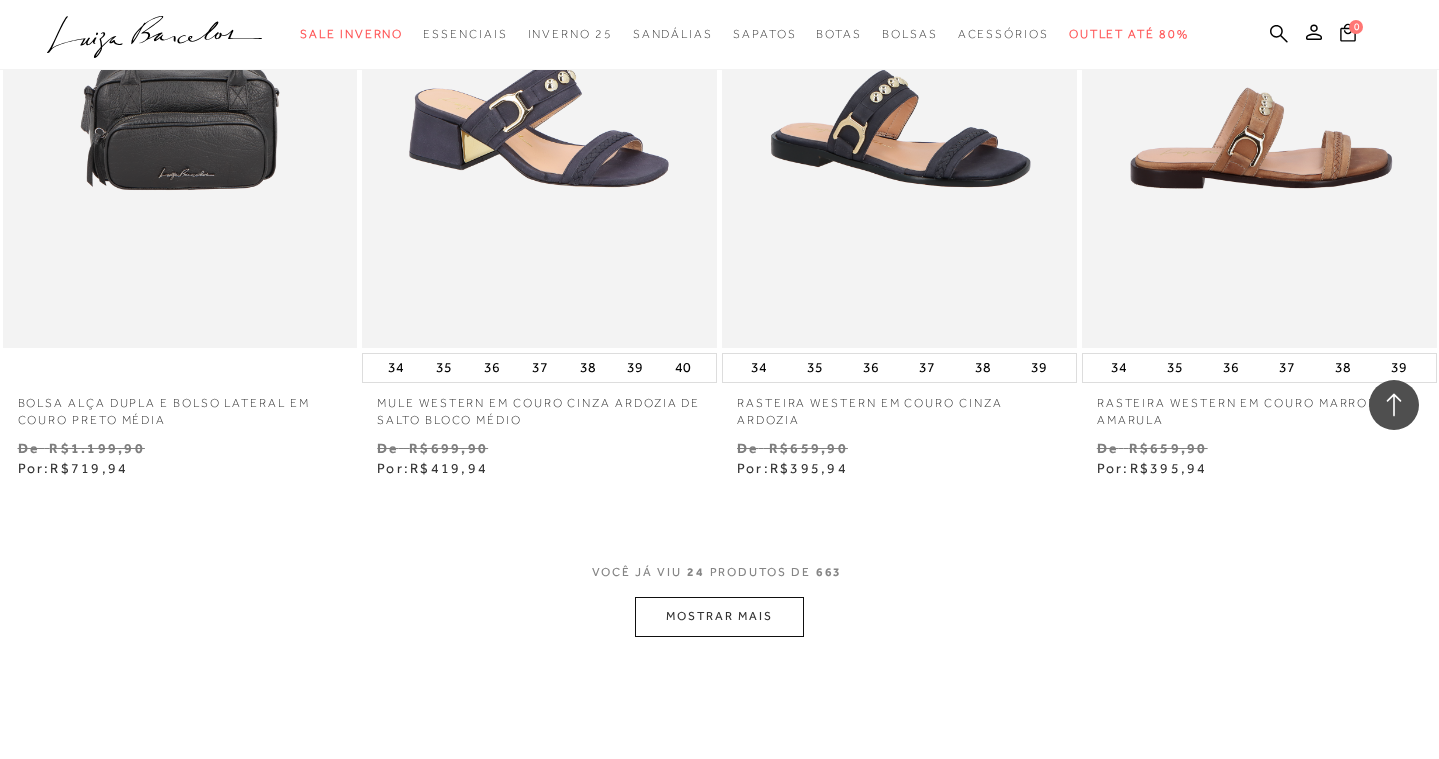 scroll, scrollTop: 3815, scrollLeft: 0, axis: vertical 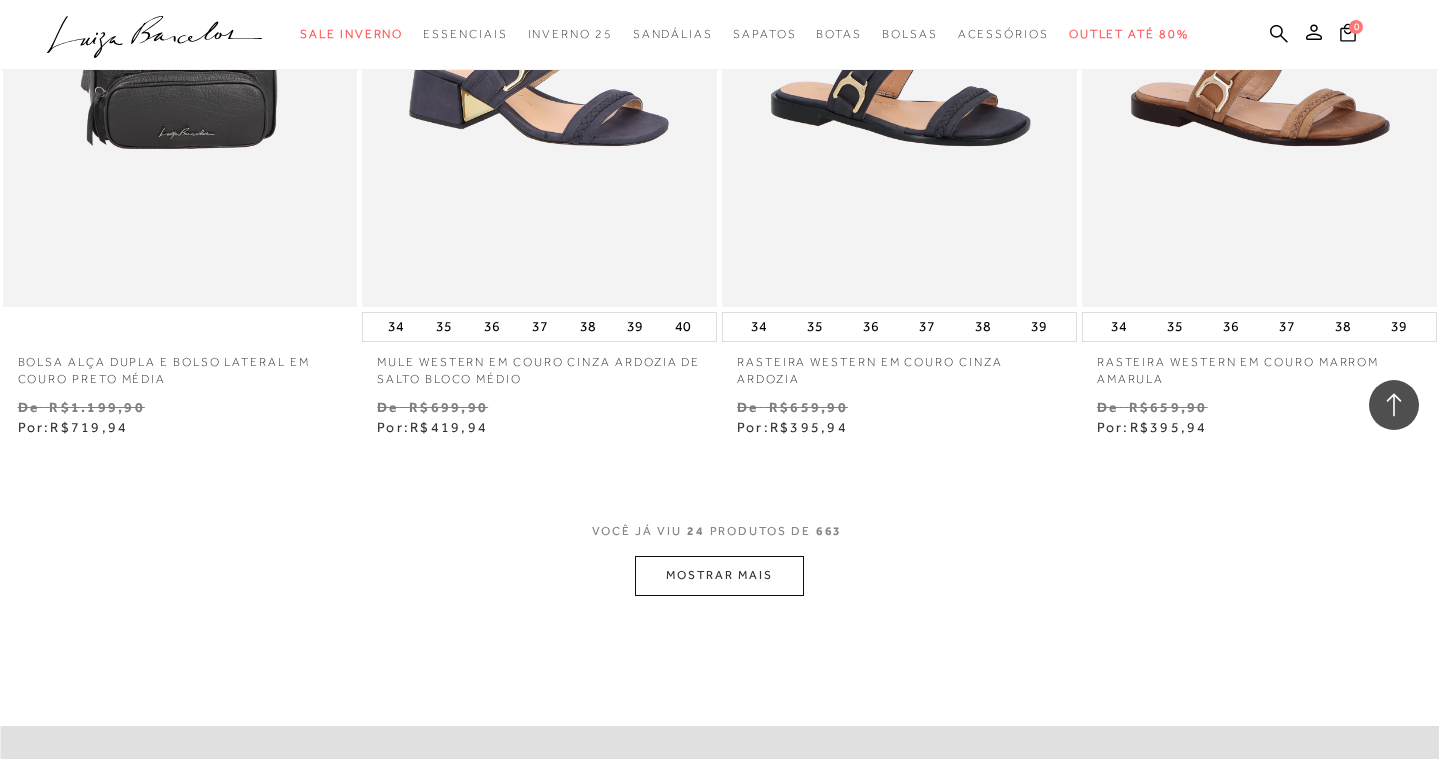 click on "MOSTRAR MAIS" at bounding box center (719, 575) 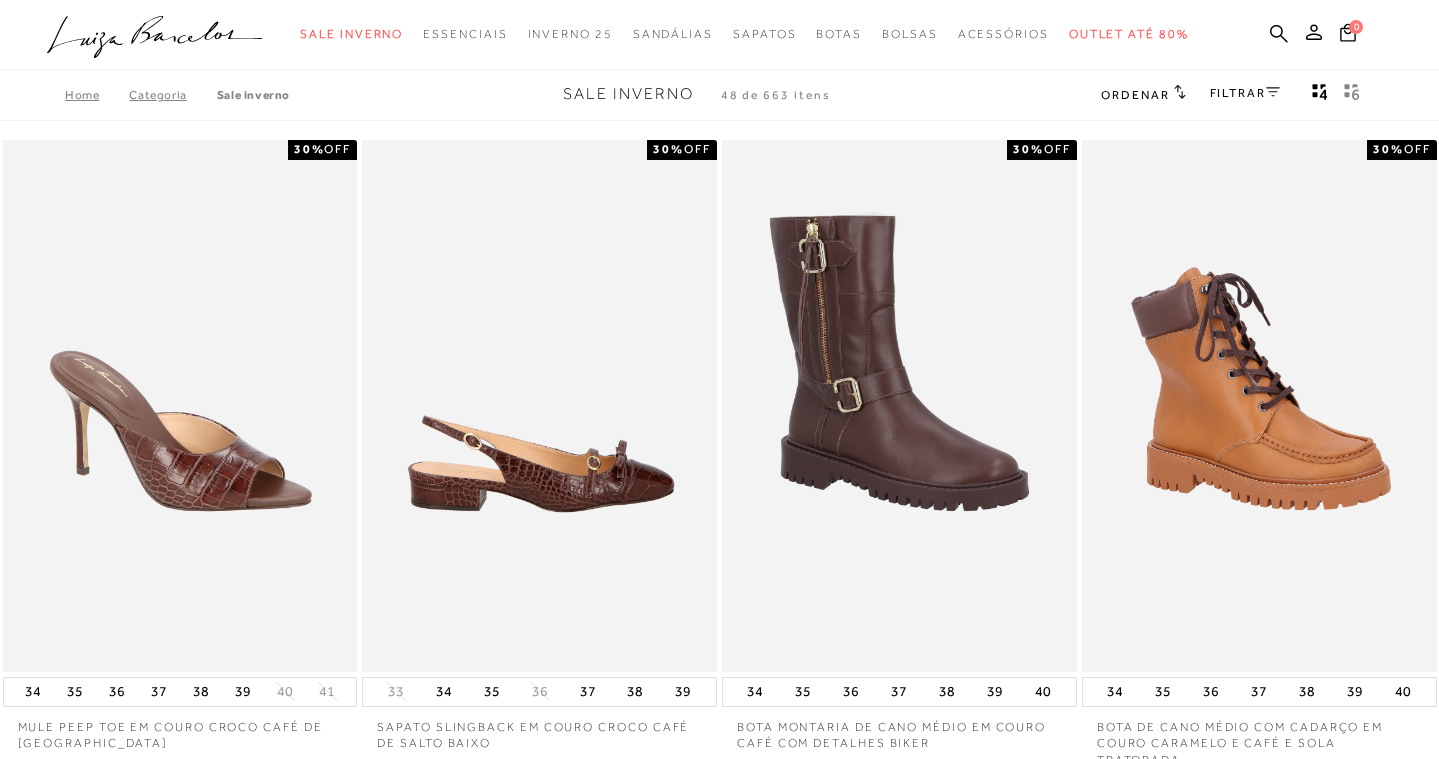 scroll, scrollTop: 0, scrollLeft: 0, axis: both 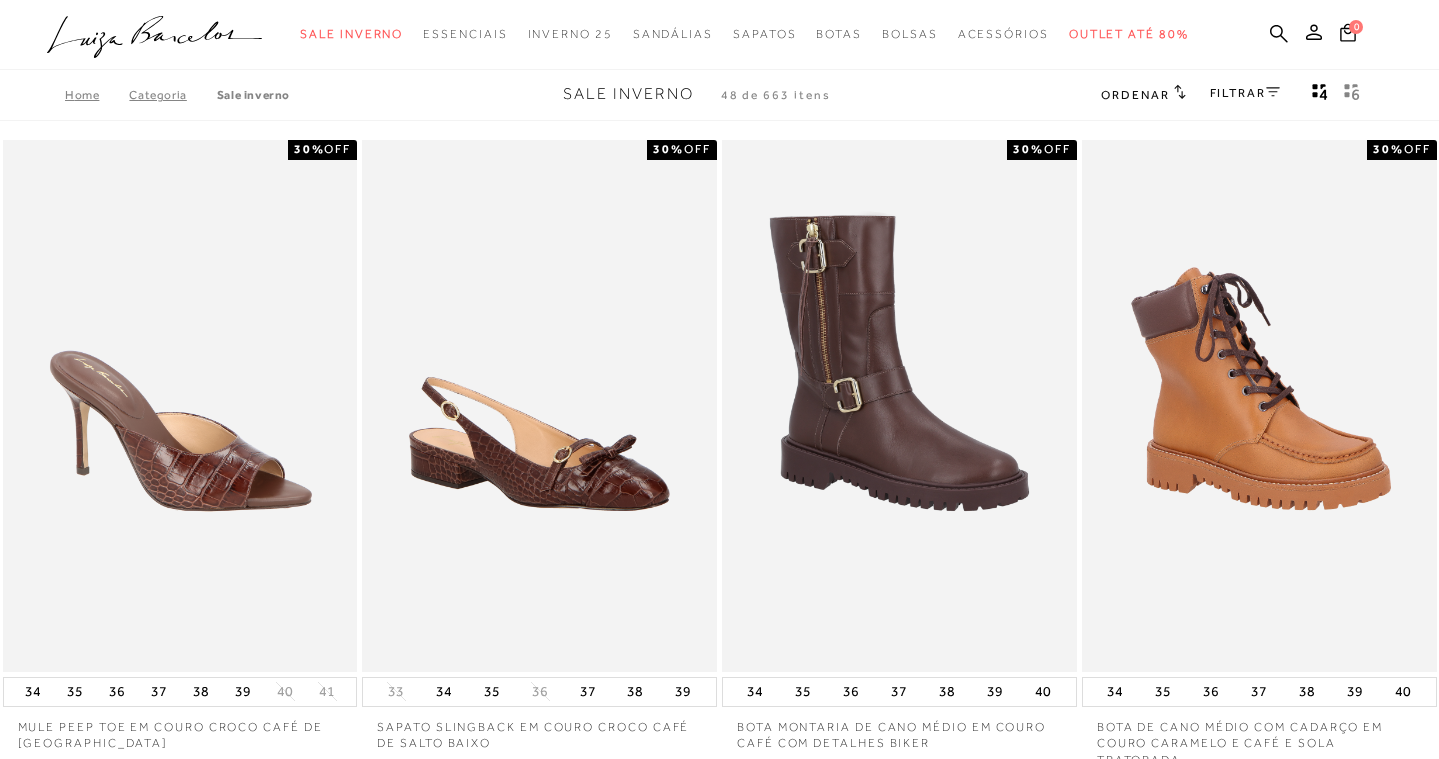 click 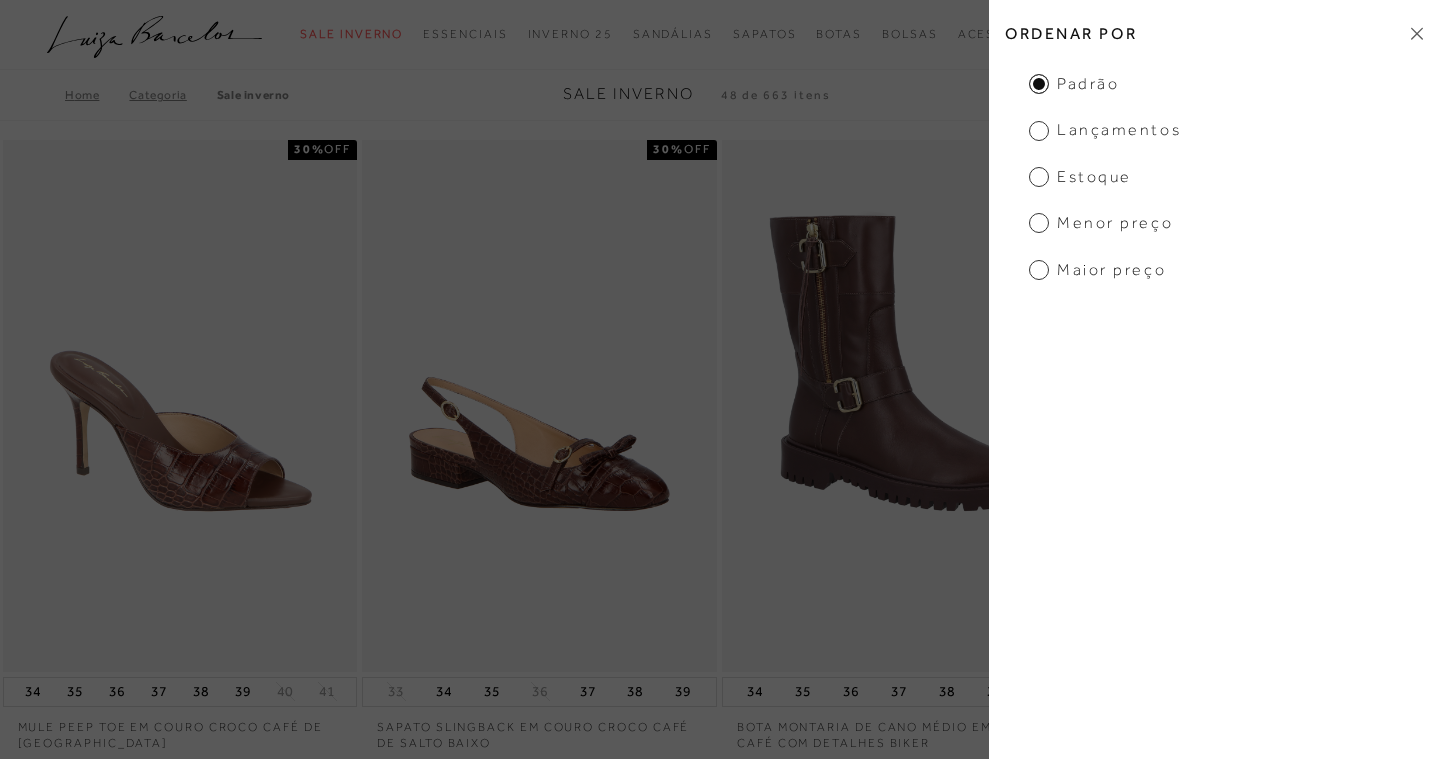 click on "Menor preço" at bounding box center [1101, 223] 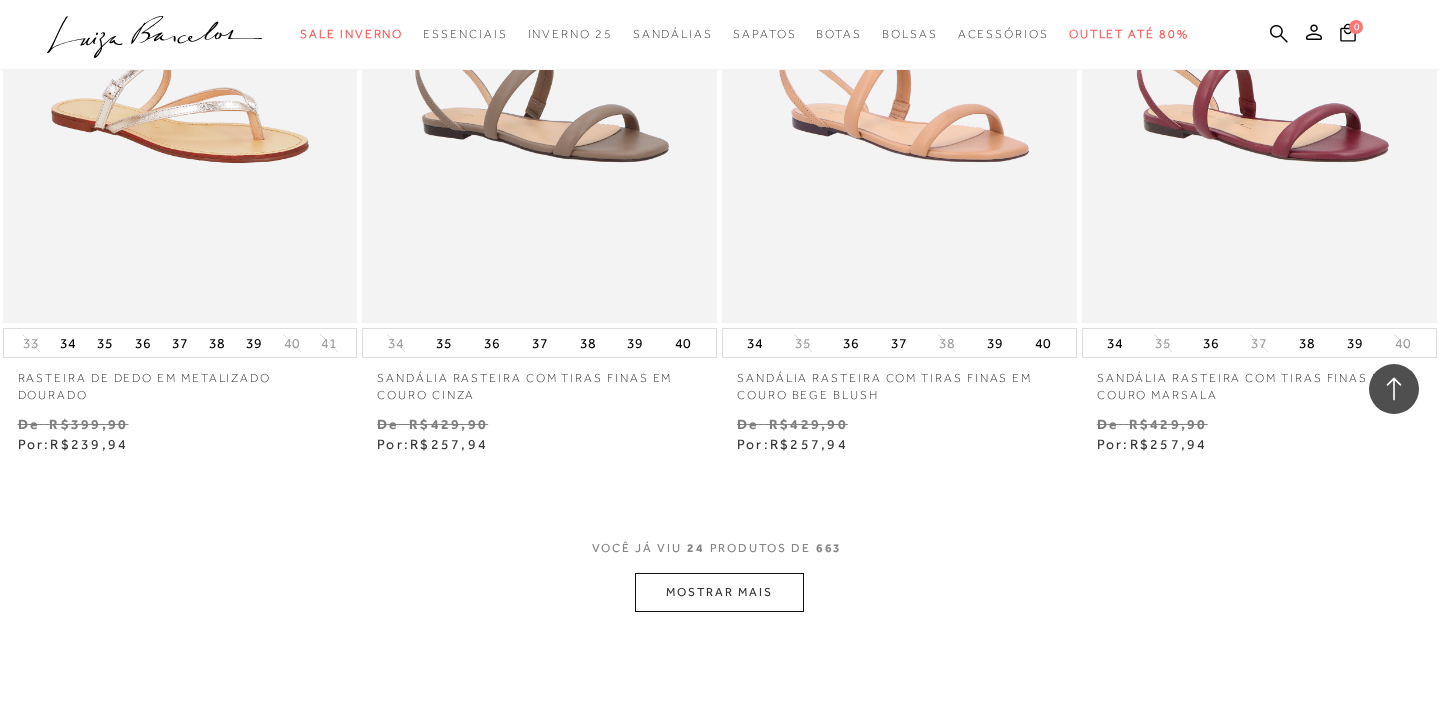 scroll, scrollTop: 12233, scrollLeft: 0, axis: vertical 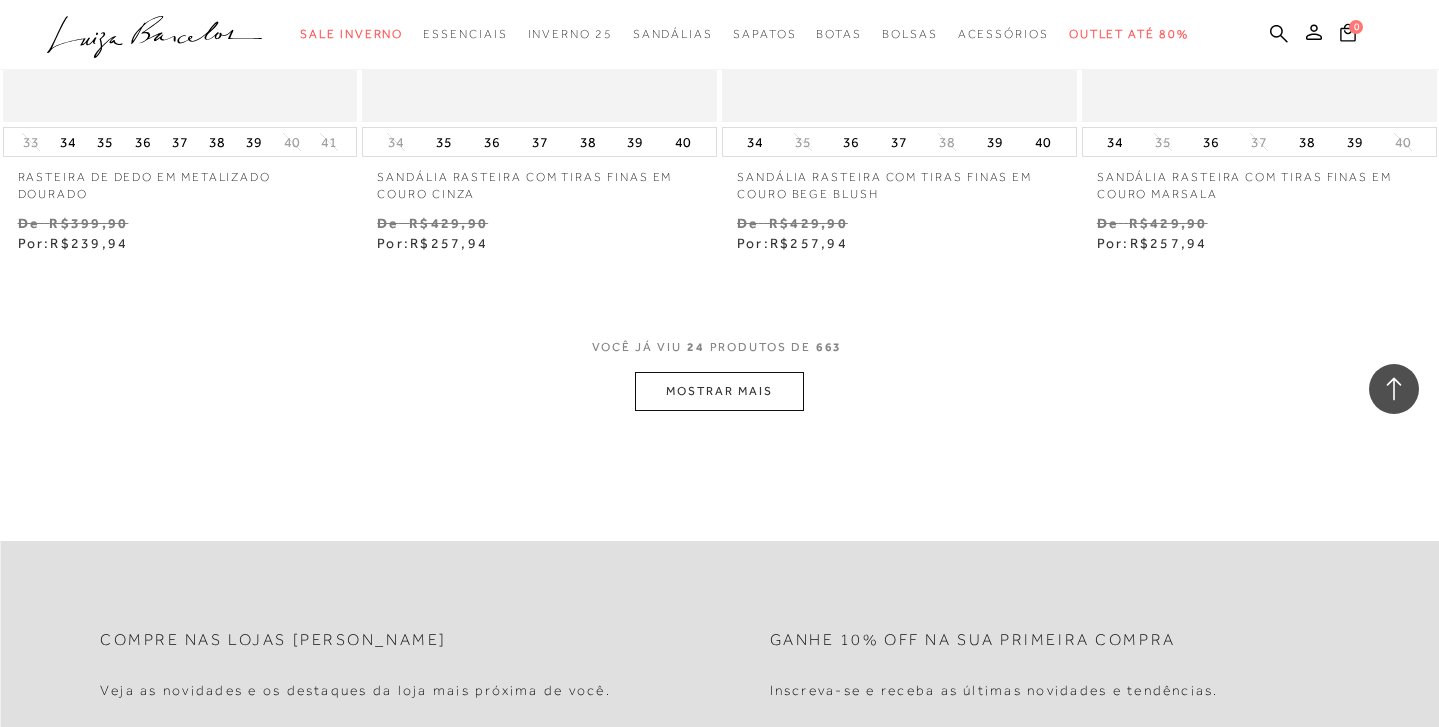 click on "MOSTRAR MAIS" at bounding box center (719, 391) 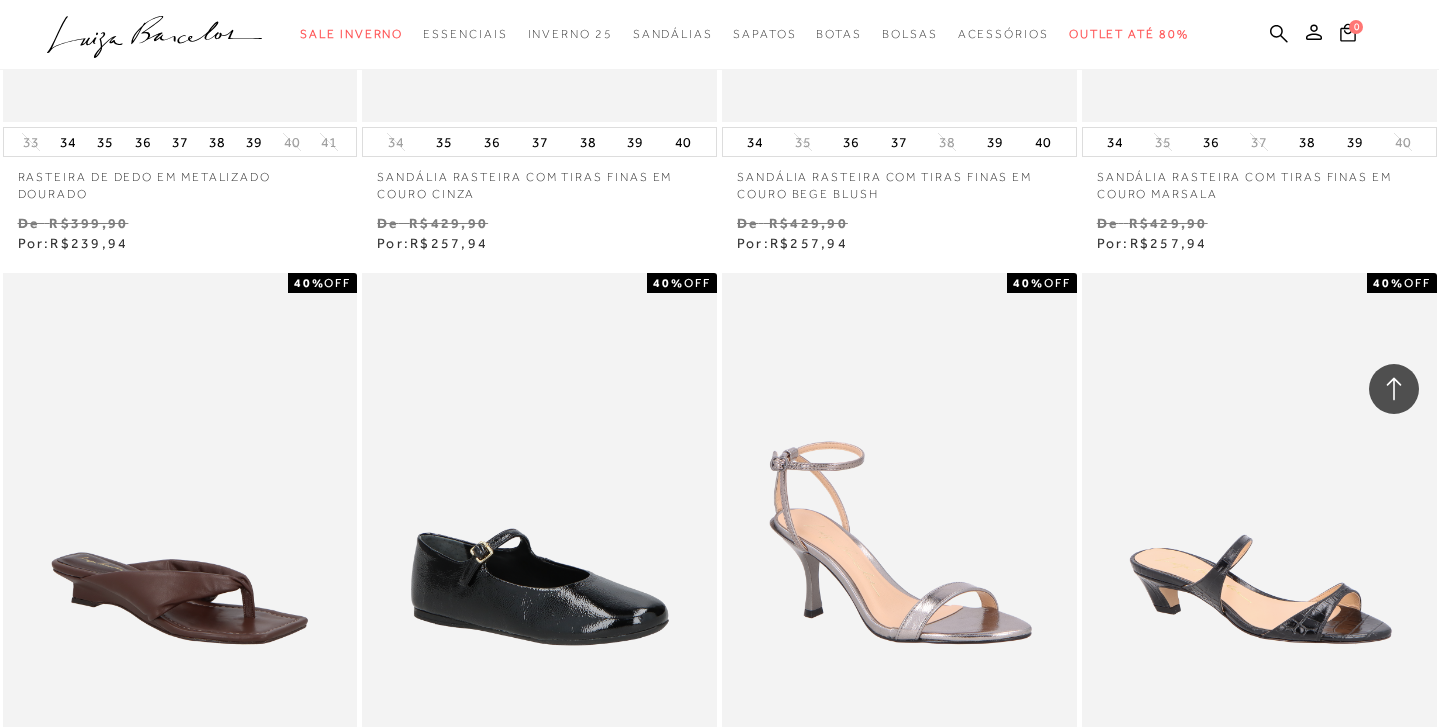 scroll, scrollTop: 10455, scrollLeft: 0, axis: vertical 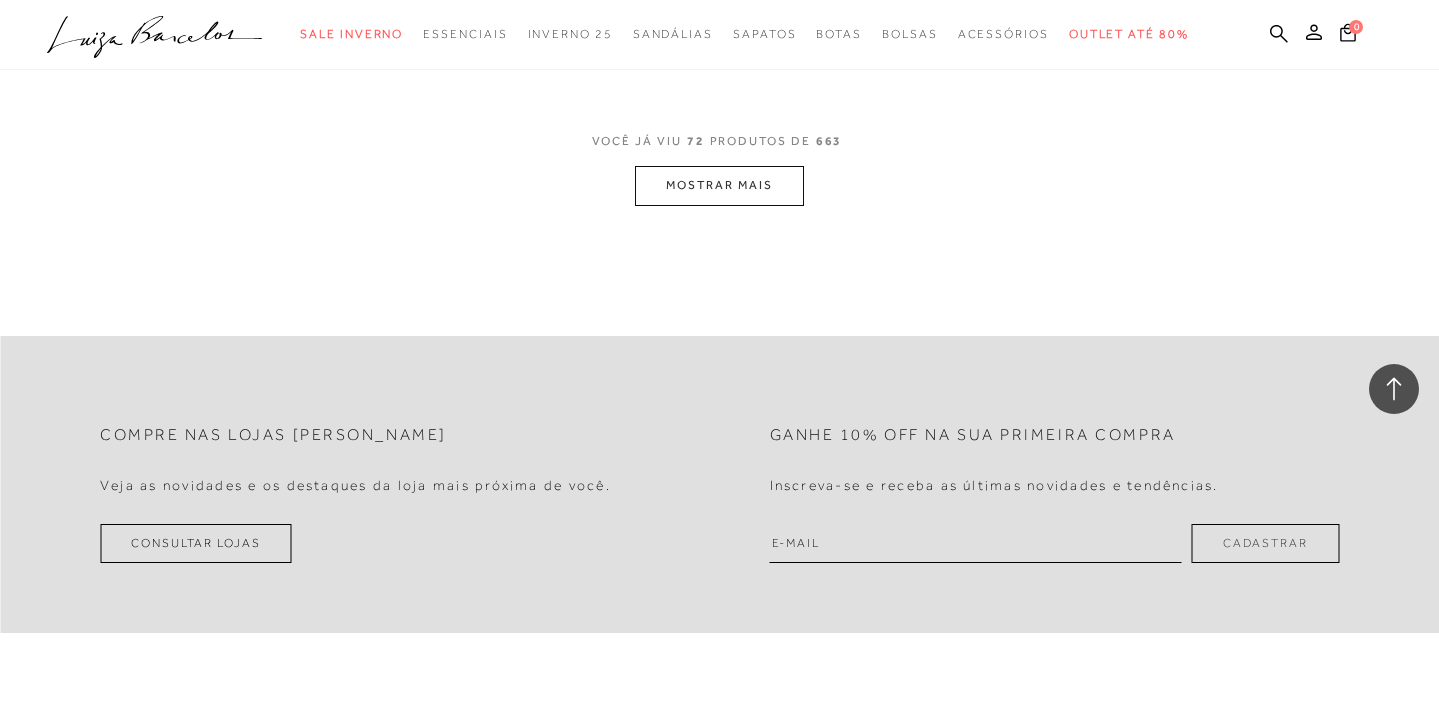 click on "MOSTRAR MAIS" at bounding box center [719, 185] 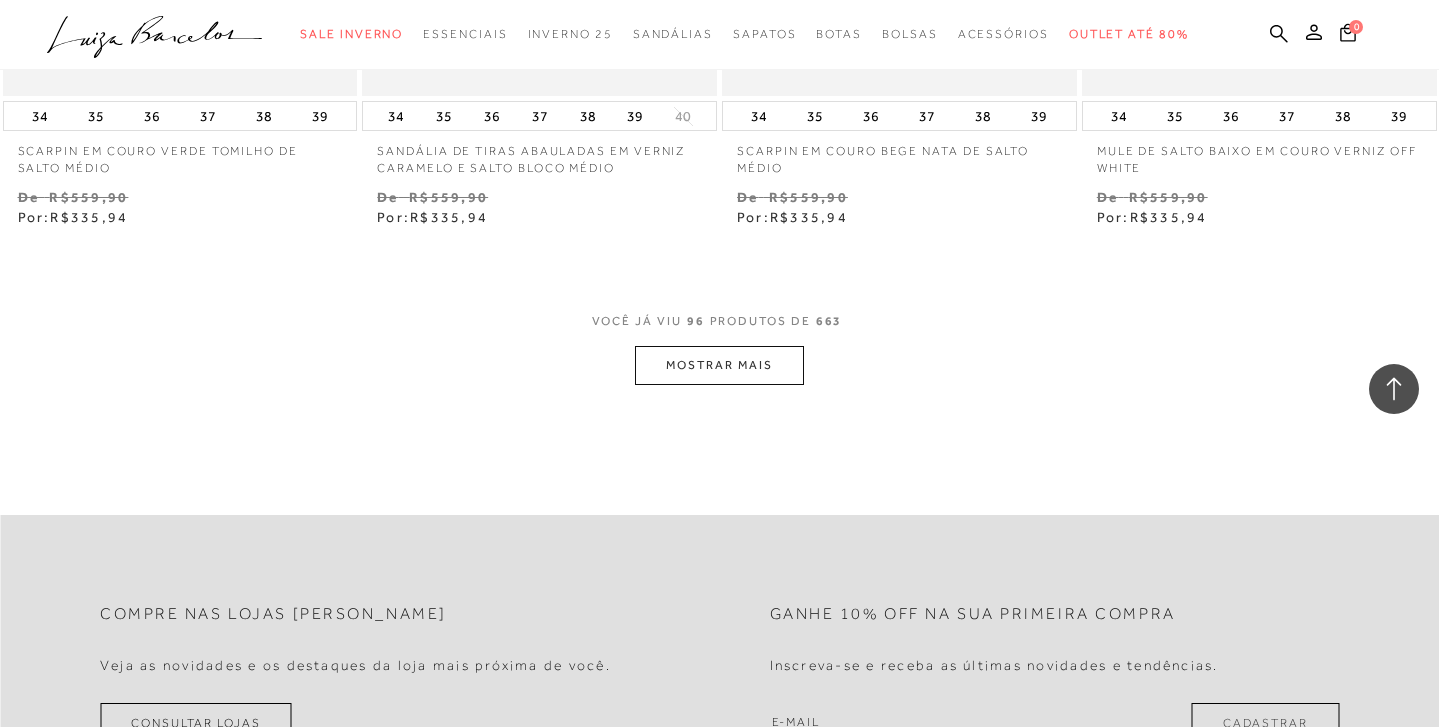 scroll, scrollTop: 20525, scrollLeft: 0, axis: vertical 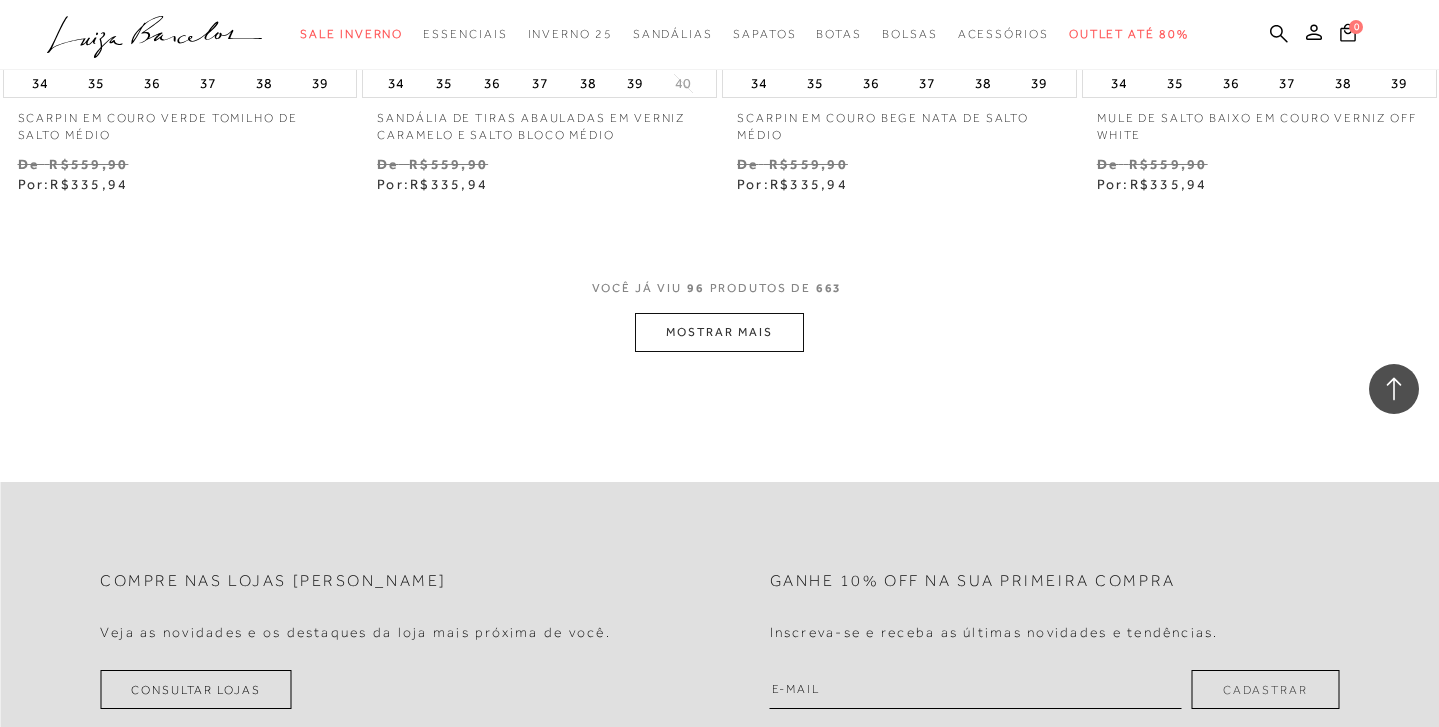 click on "MOSTRAR MAIS" at bounding box center [719, 332] 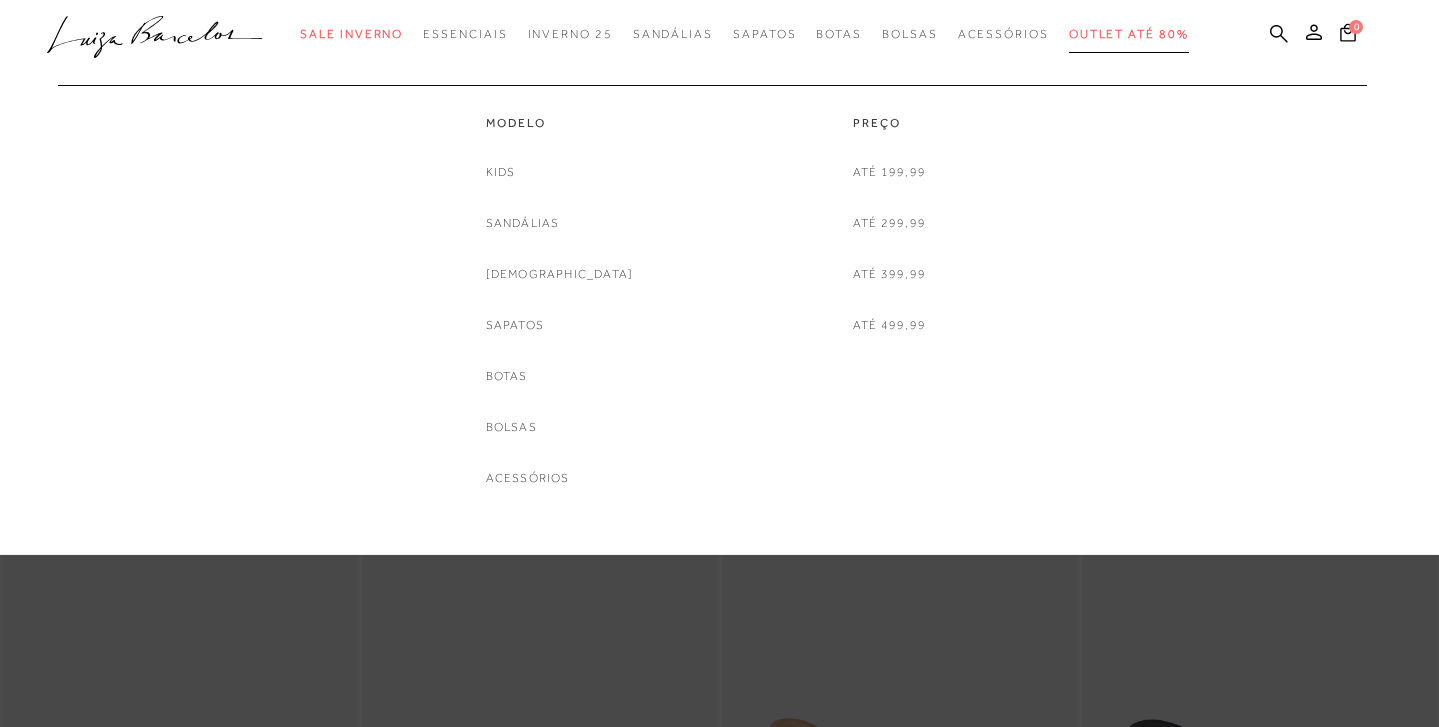 scroll, scrollTop: 0, scrollLeft: 0, axis: both 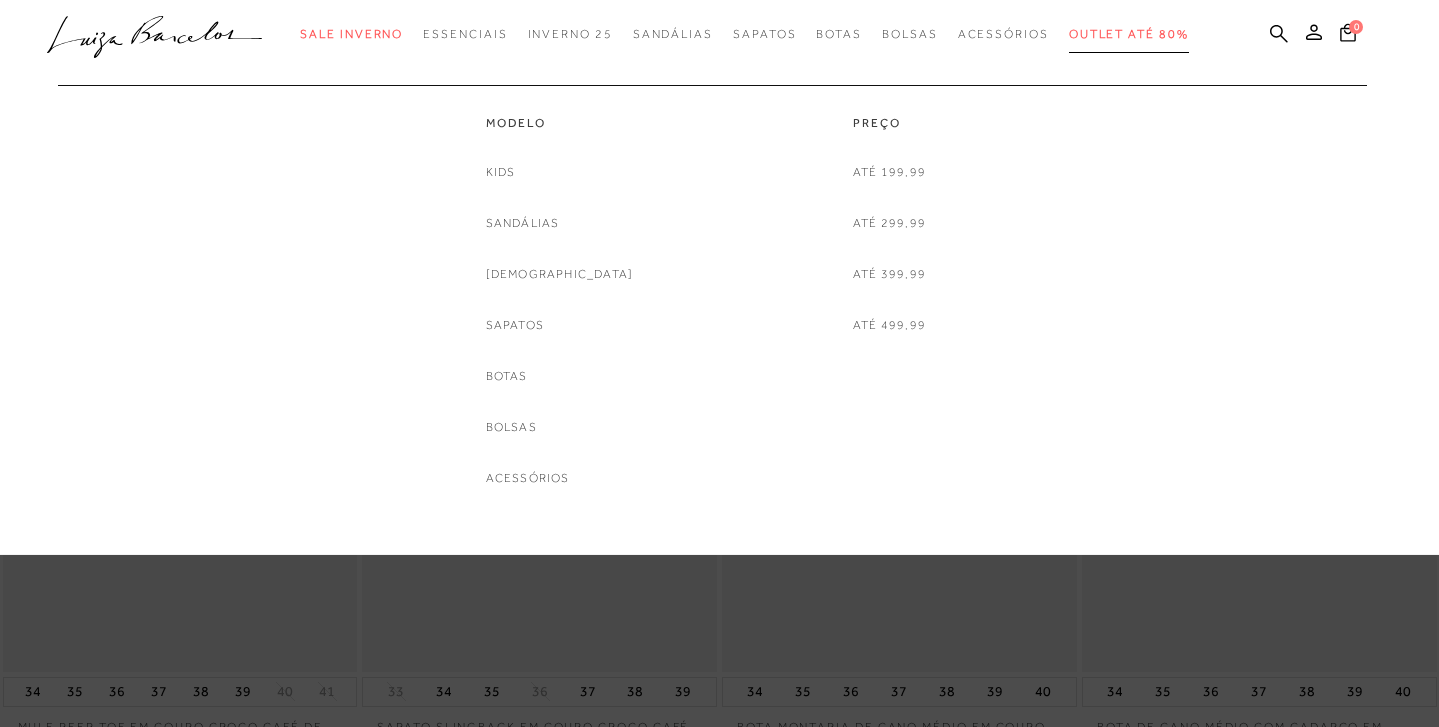click on "Outlet até 80%" at bounding box center (1129, 34) 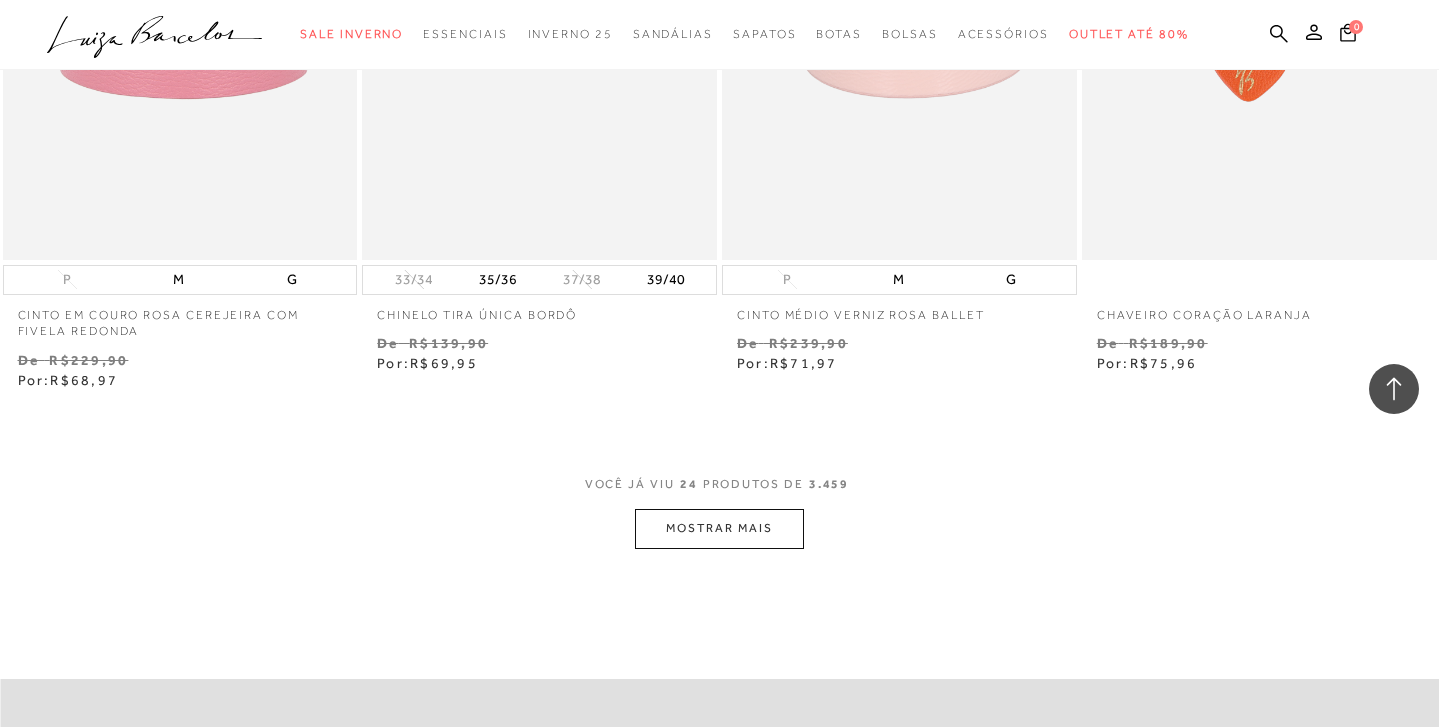 scroll, scrollTop: 3798, scrollLeft: 0, axis: vertical 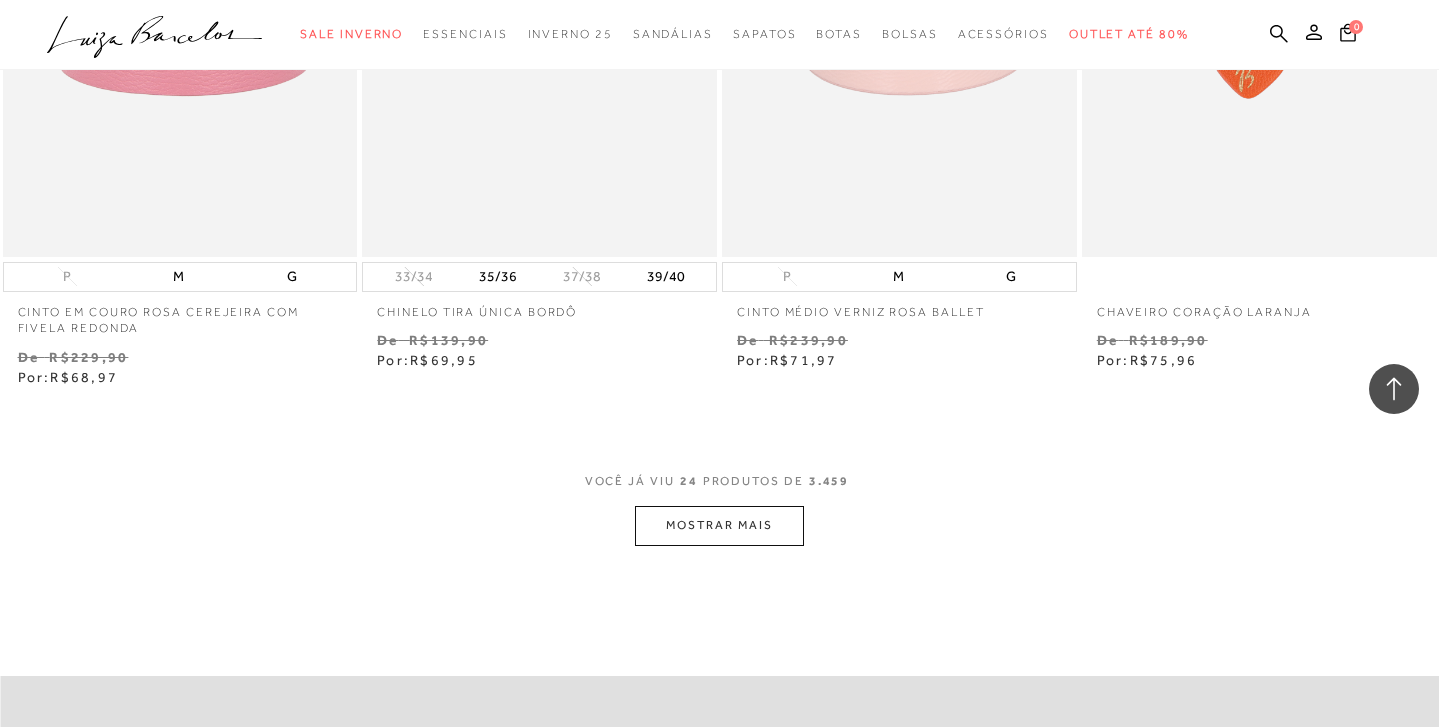 click on "MOSTRAR MAIS" at bounding box center (719, 525) 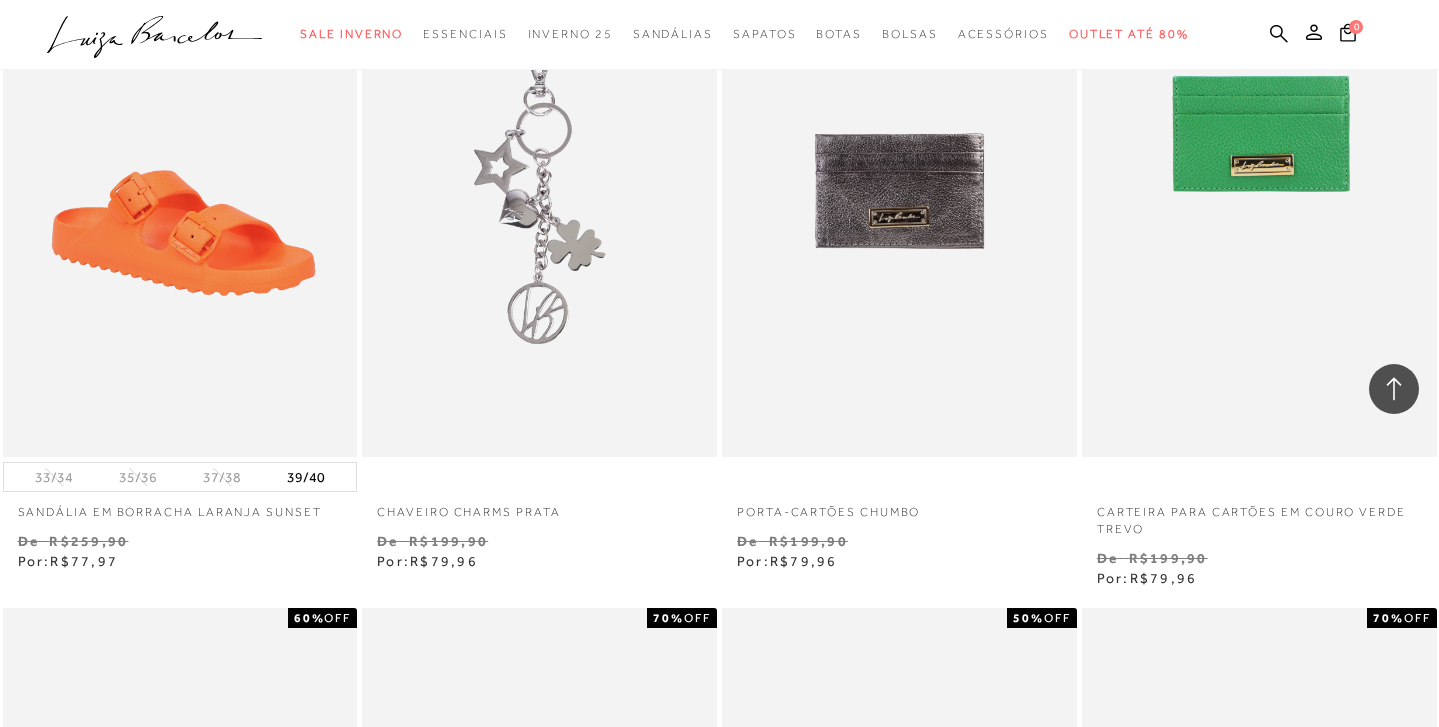 scroll, scrollTop: 4200, scrollLeft: 0, axis: vertical 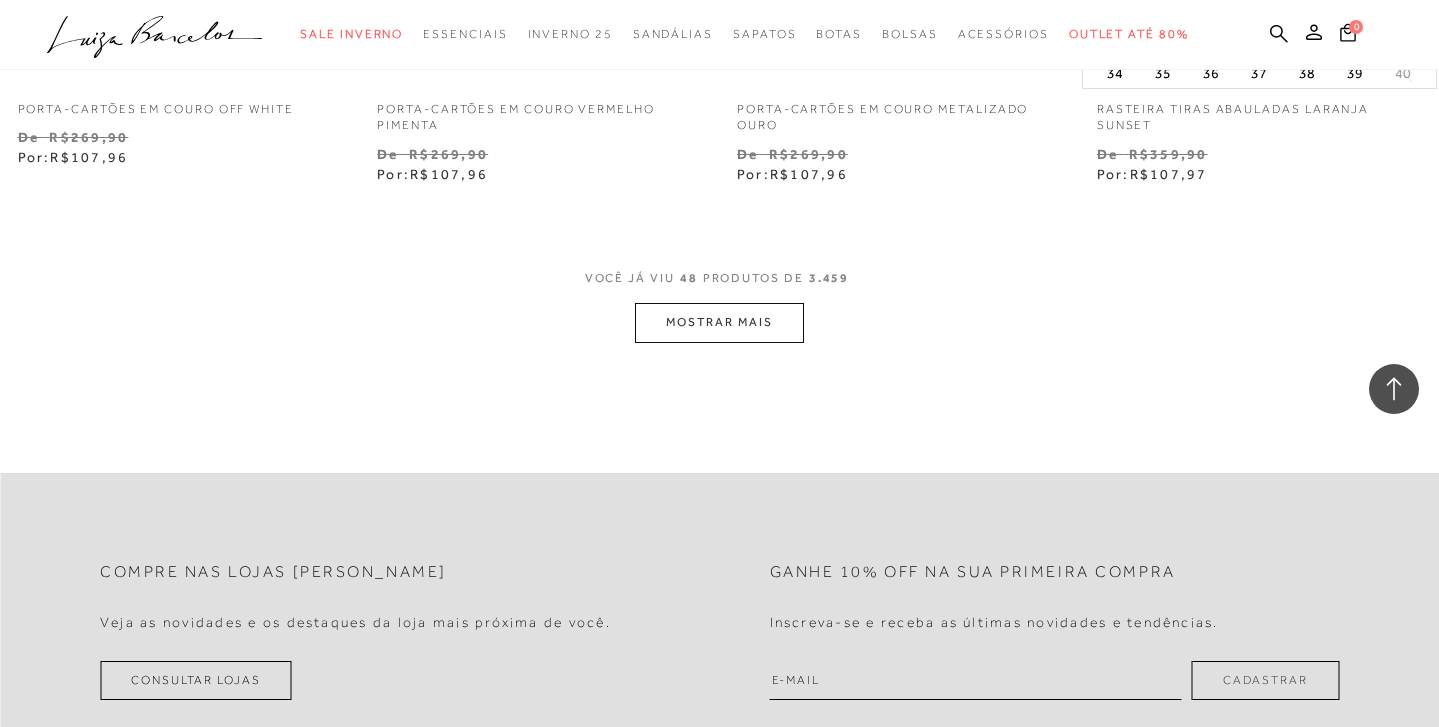 click on "MOSTRAR MAIS" at bounding box center [719, 322] 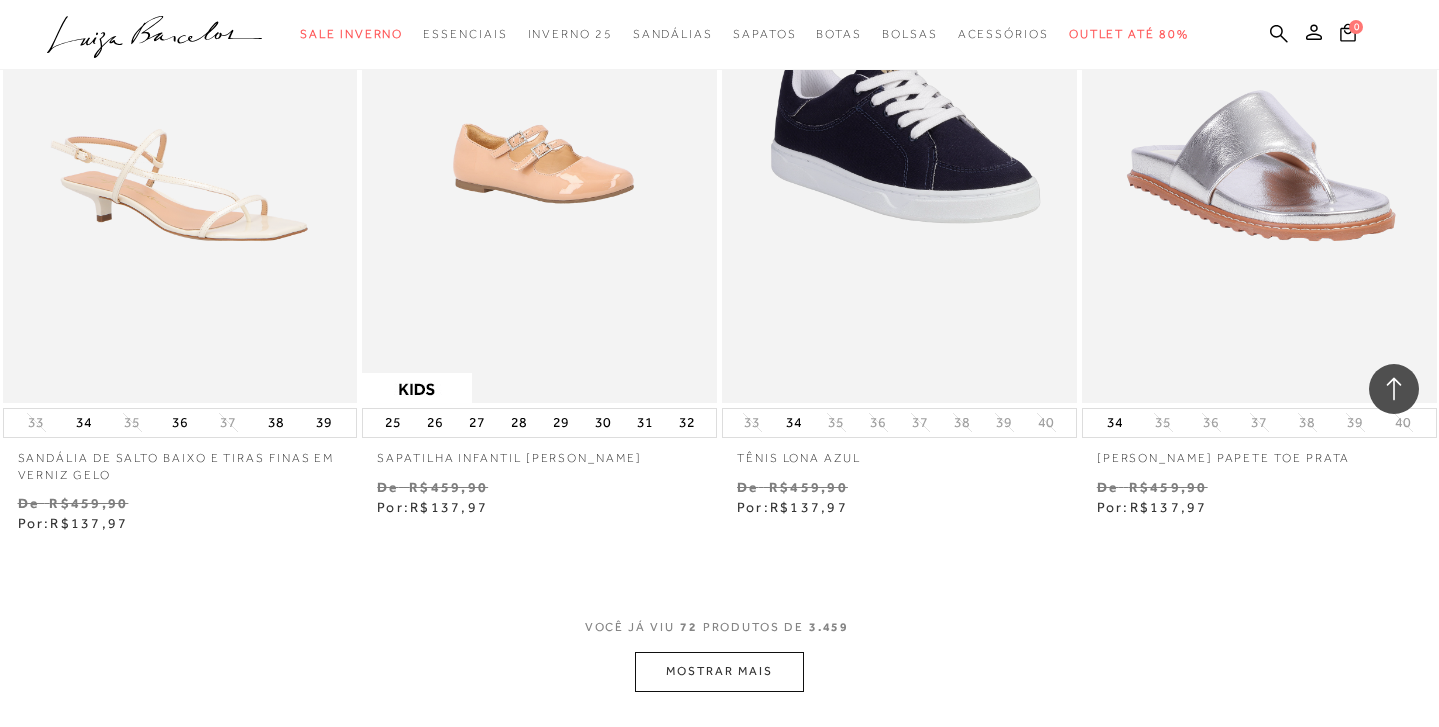 scroll, scrollTop: 11819, scrollLeft: 0, axis: vertical 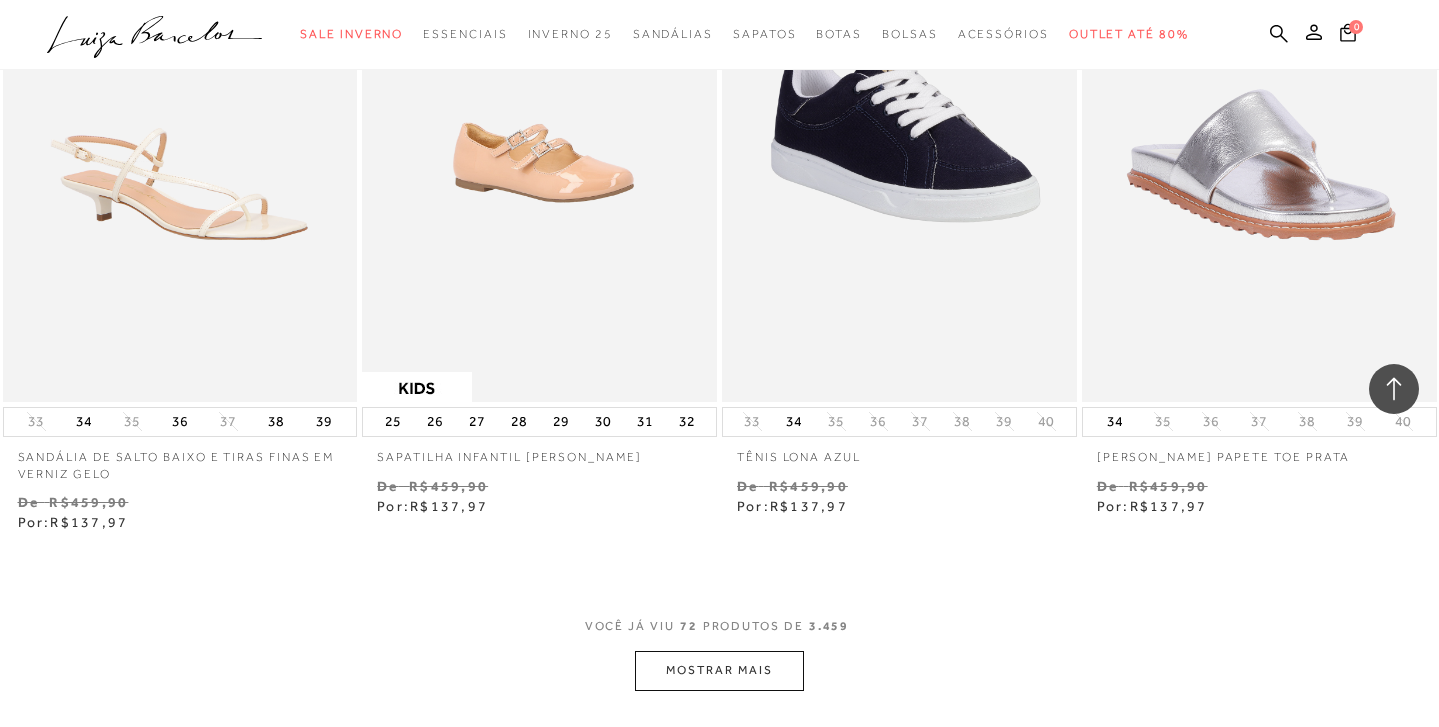 click on "MOSTRAR MAIS" at bounding box center (719, 670) 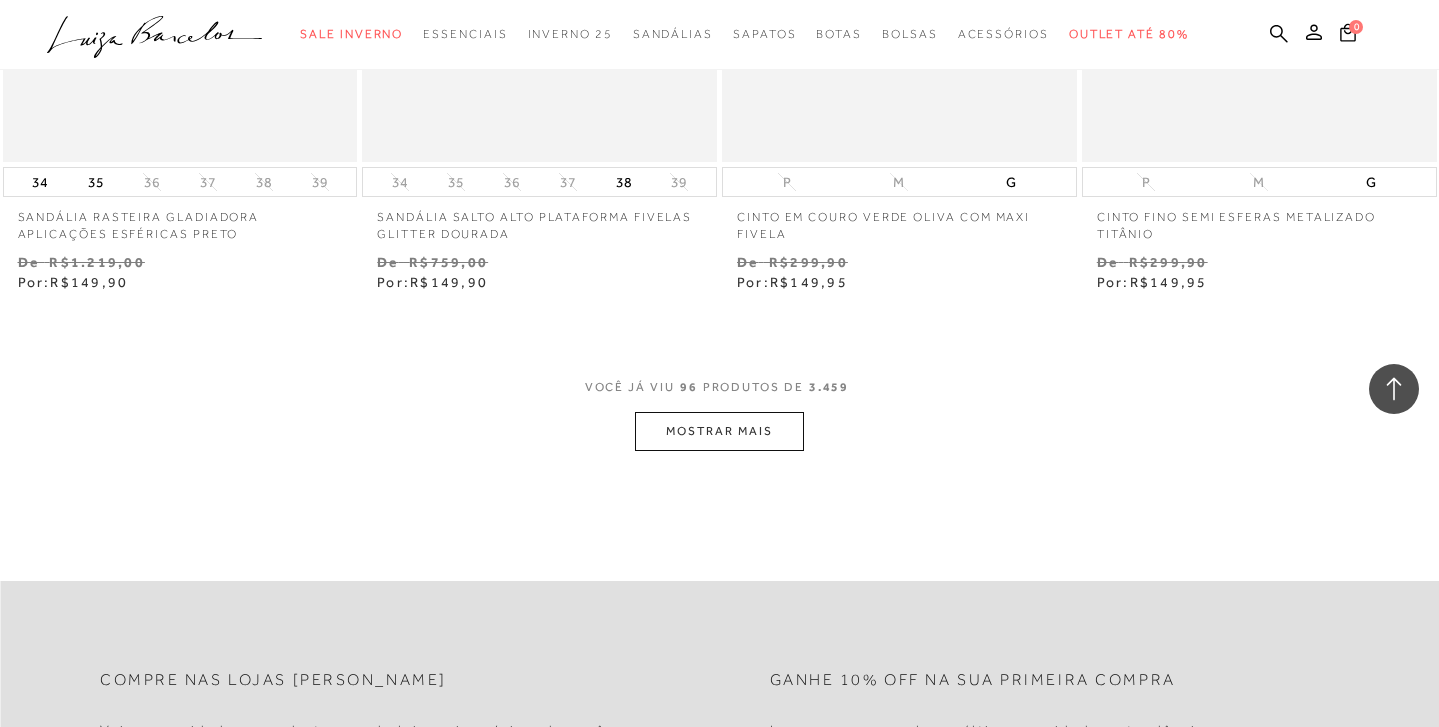 scroll, scrollTop: 16227, scrollLeft: 0, axis: vertical 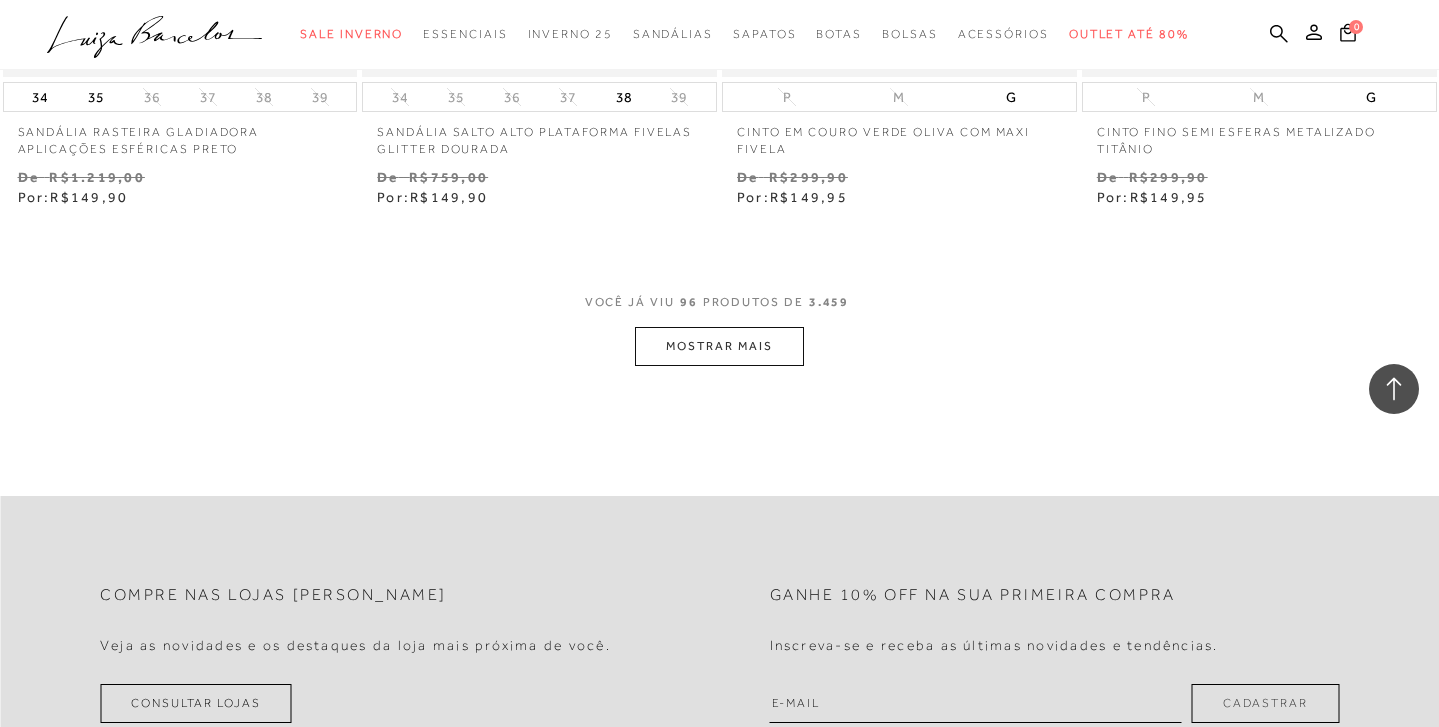 click on "MOSTRAR MAIS" at bounding box center (719, 346) 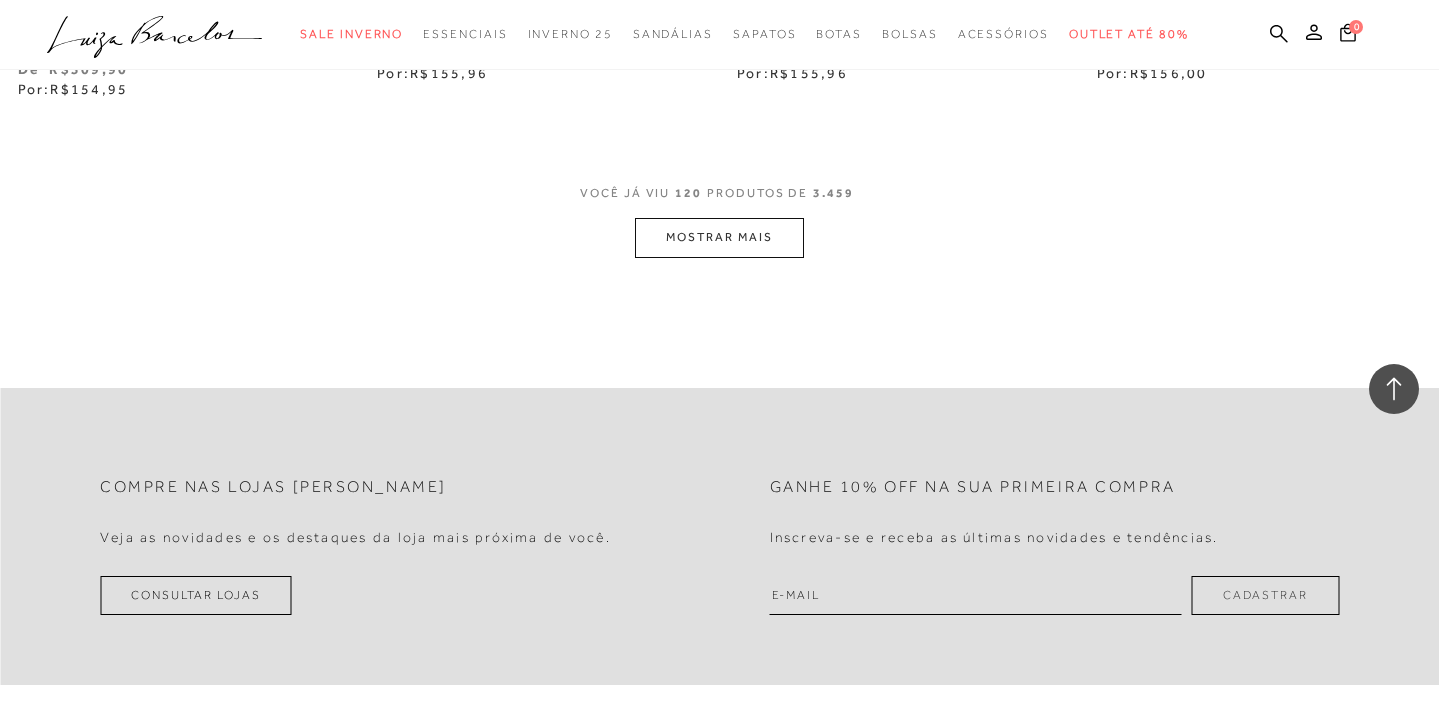 scroll, scrollTop: 20382, scrollLeft: 0, axis: vertical 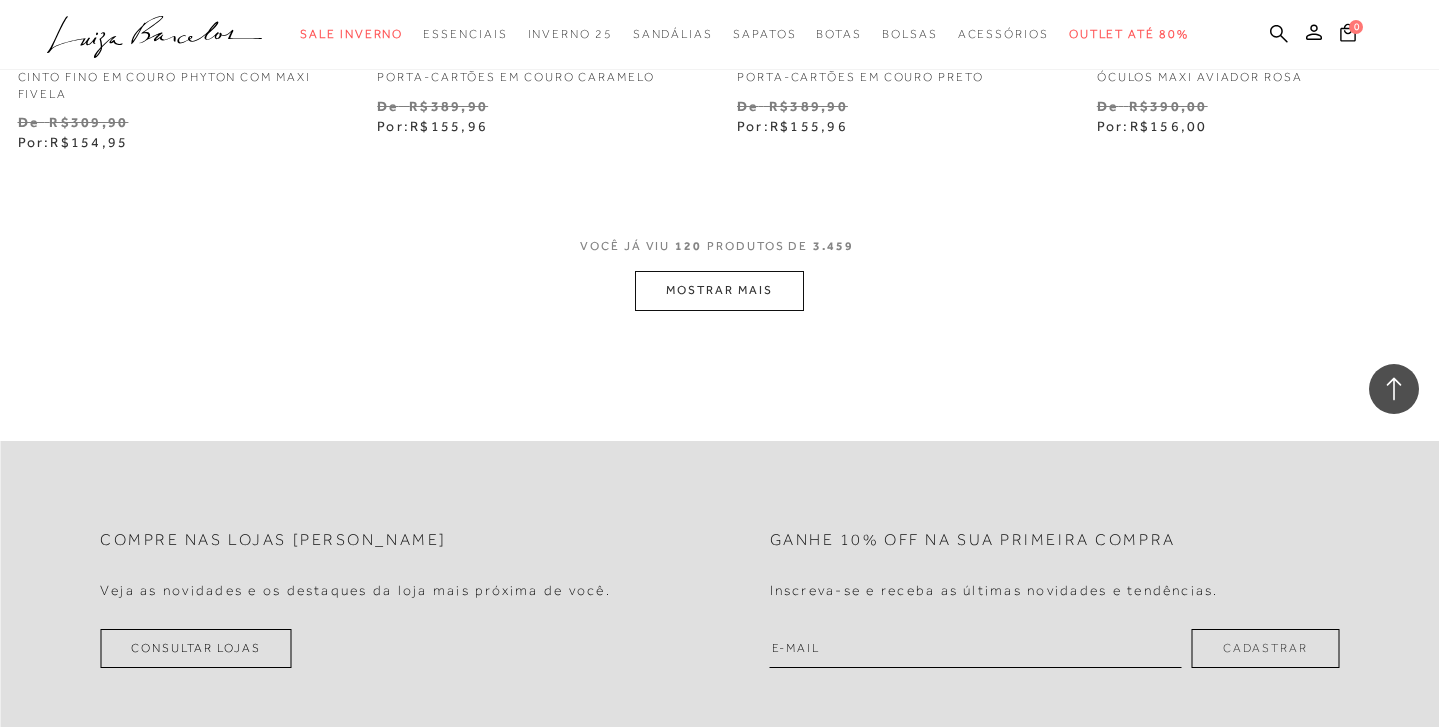 click on "MOSTRAR MAIS" at bounding box center [719, 290] 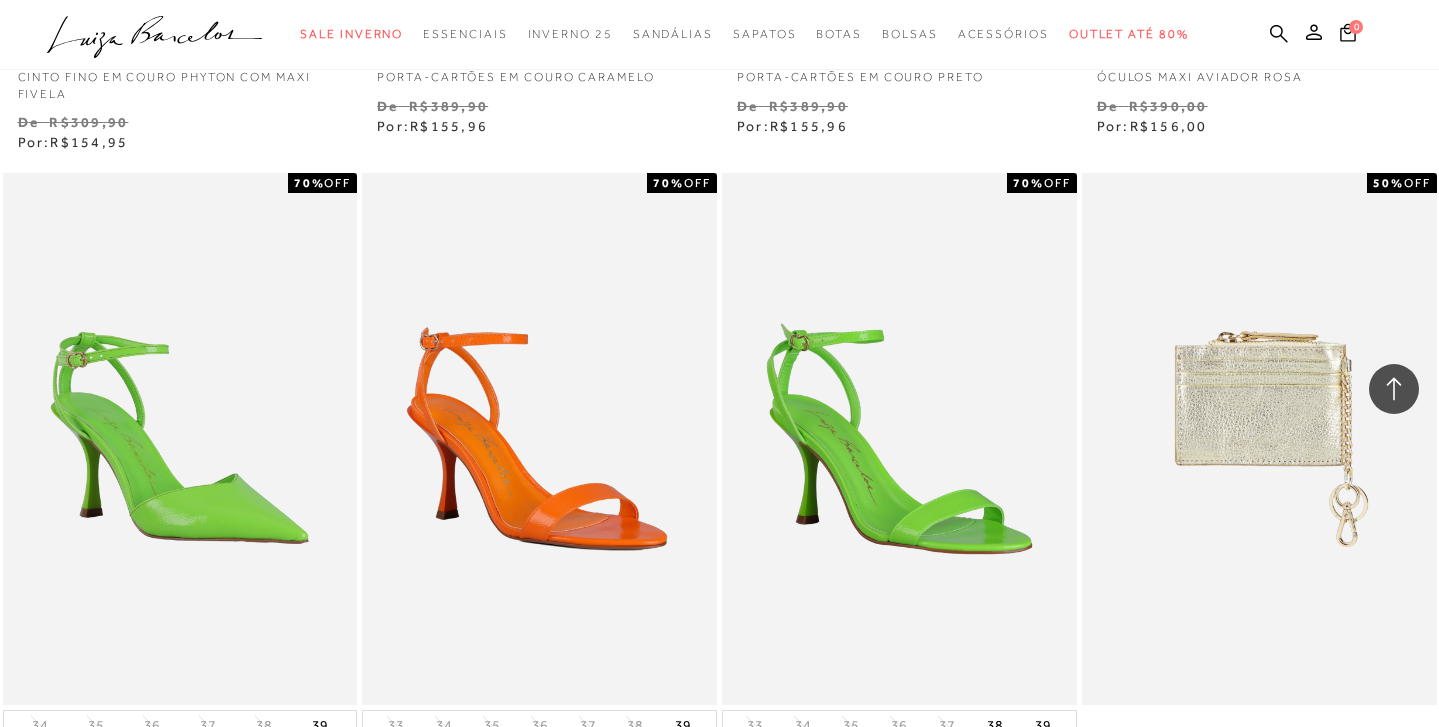 click on "A página Coleção é mostrada na exibição em grade
Chinelo monograma verde
70% OFF" at bounding box center (719, -7987) 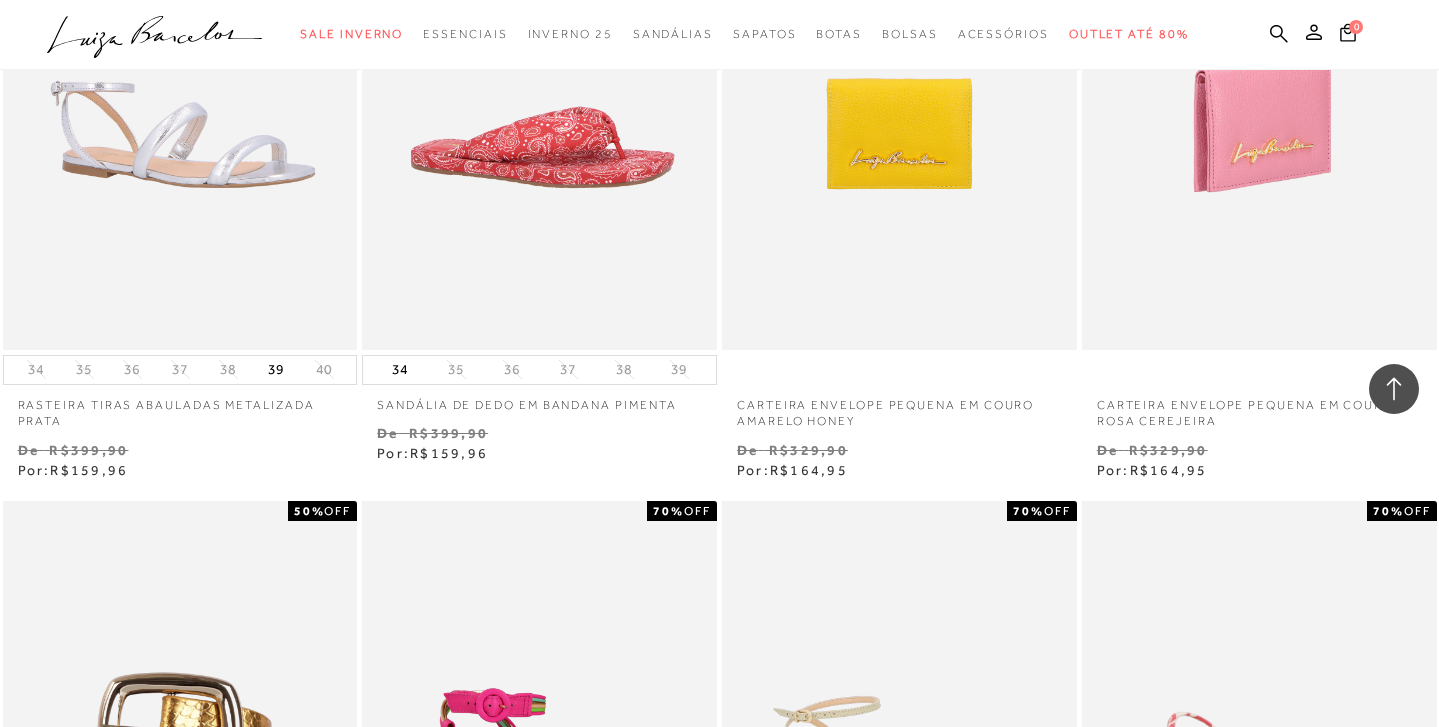 scroll, scrollTop: 22189, scrollLeft: 0, axis: vertical 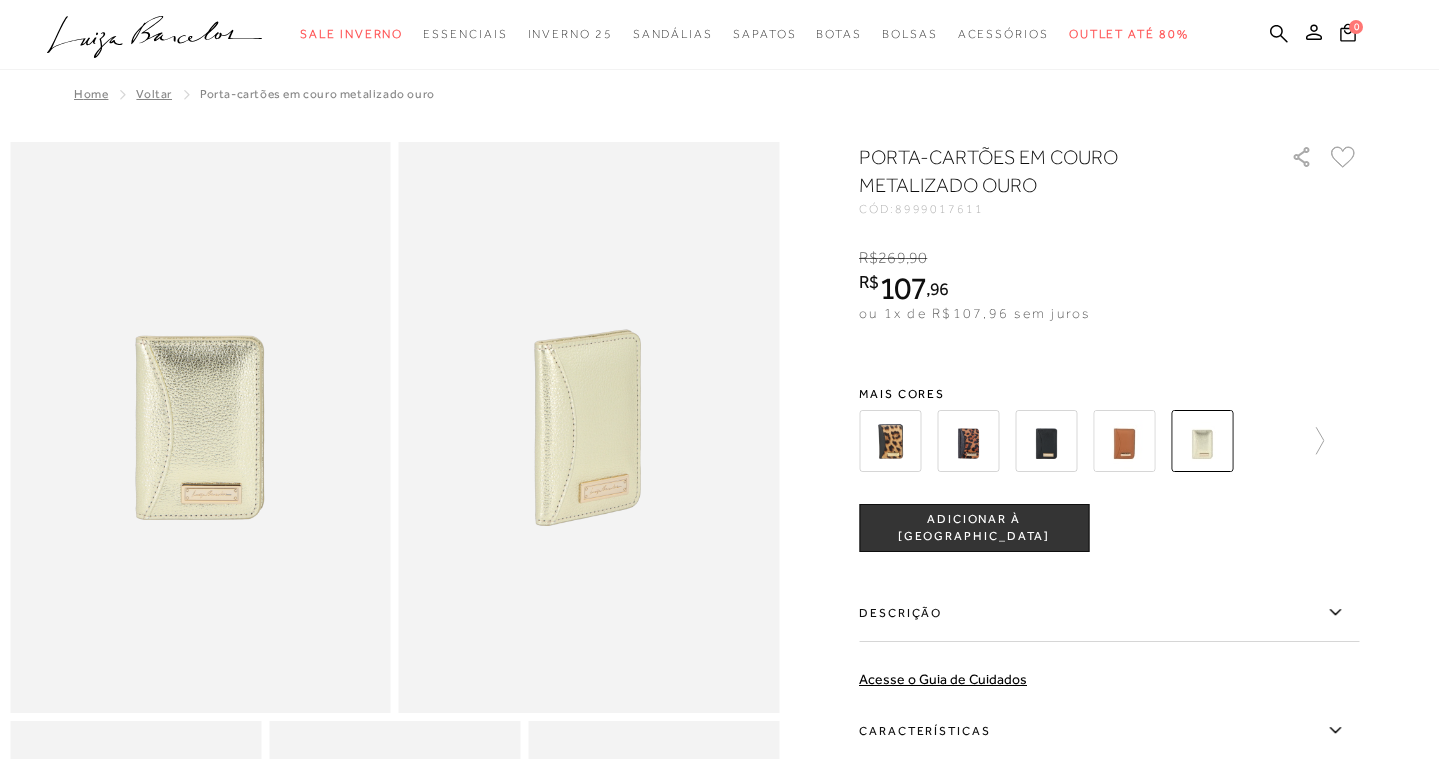 click at bounding box center (1046, 441) 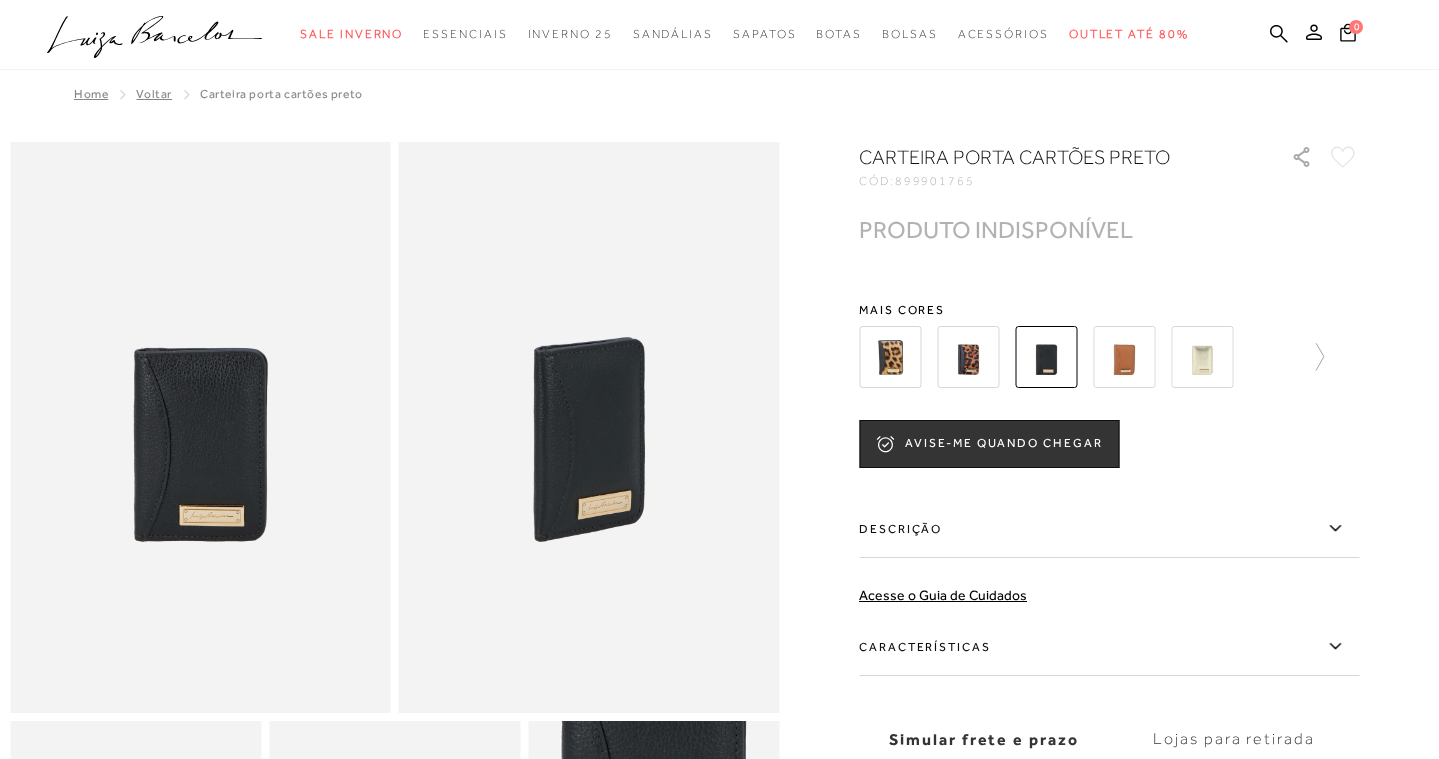 scroll, scrollTop: 0, scrollLeft: 0, axis: both 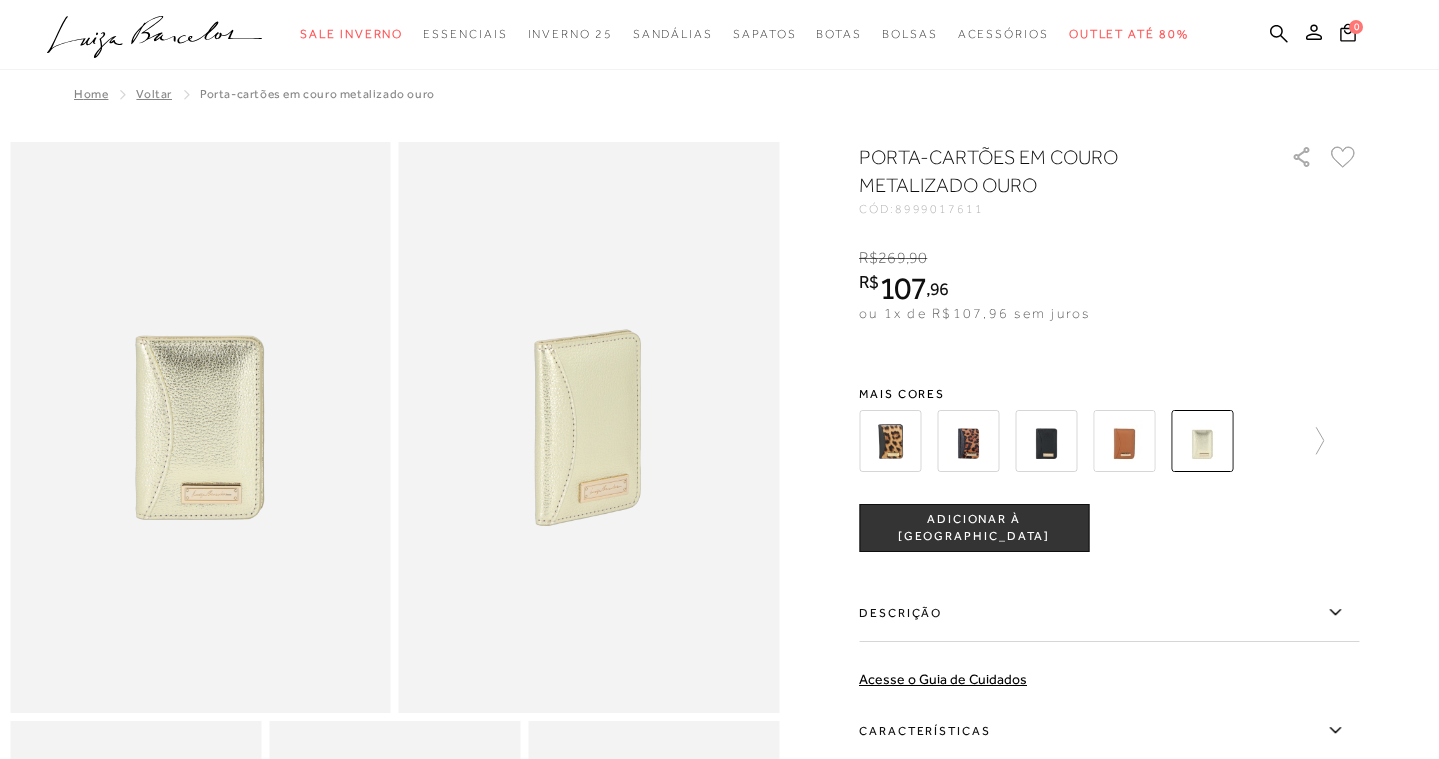 click at bounding box center (1124, 441) 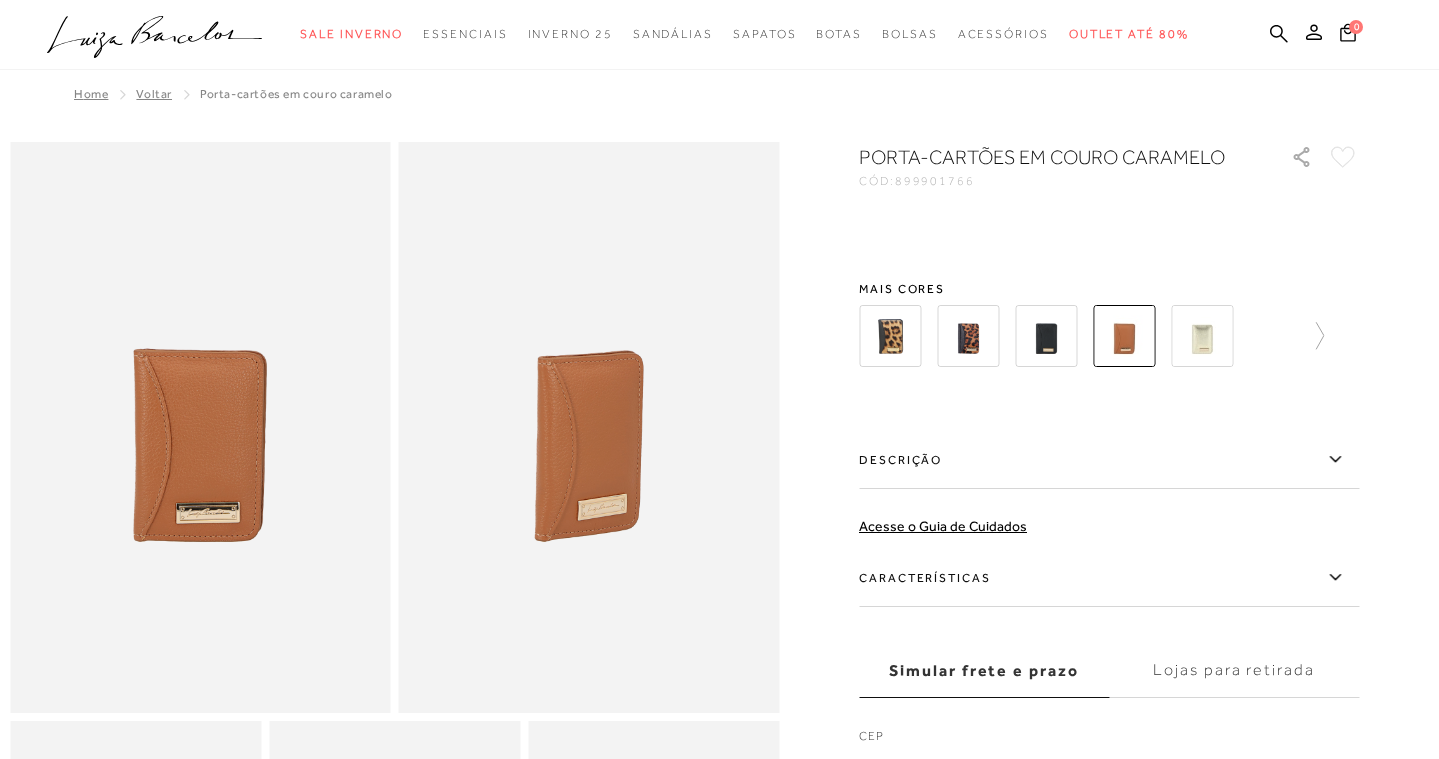 scroll, scrollTop: 0, scrollLeft: 0, axis: both 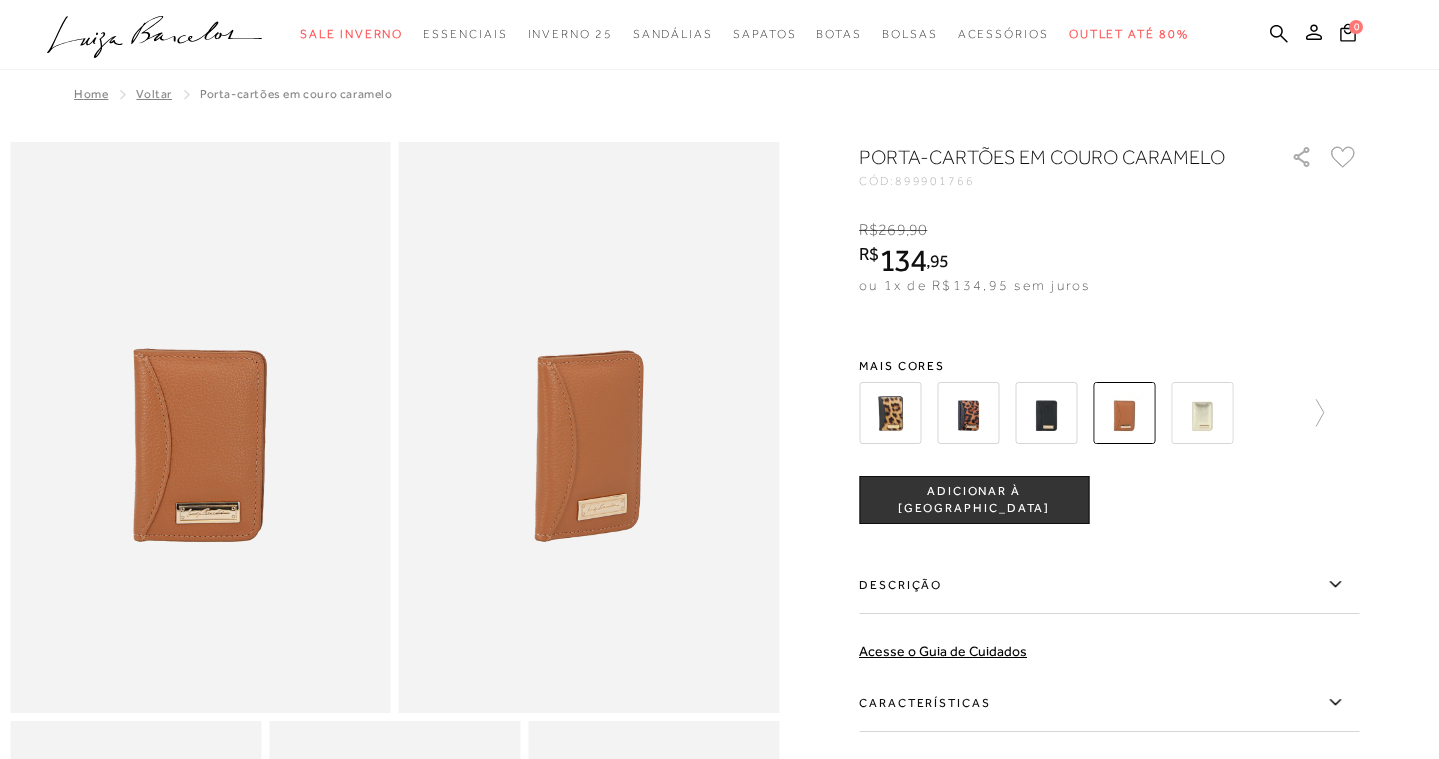 click at bounding box center (968, 413) 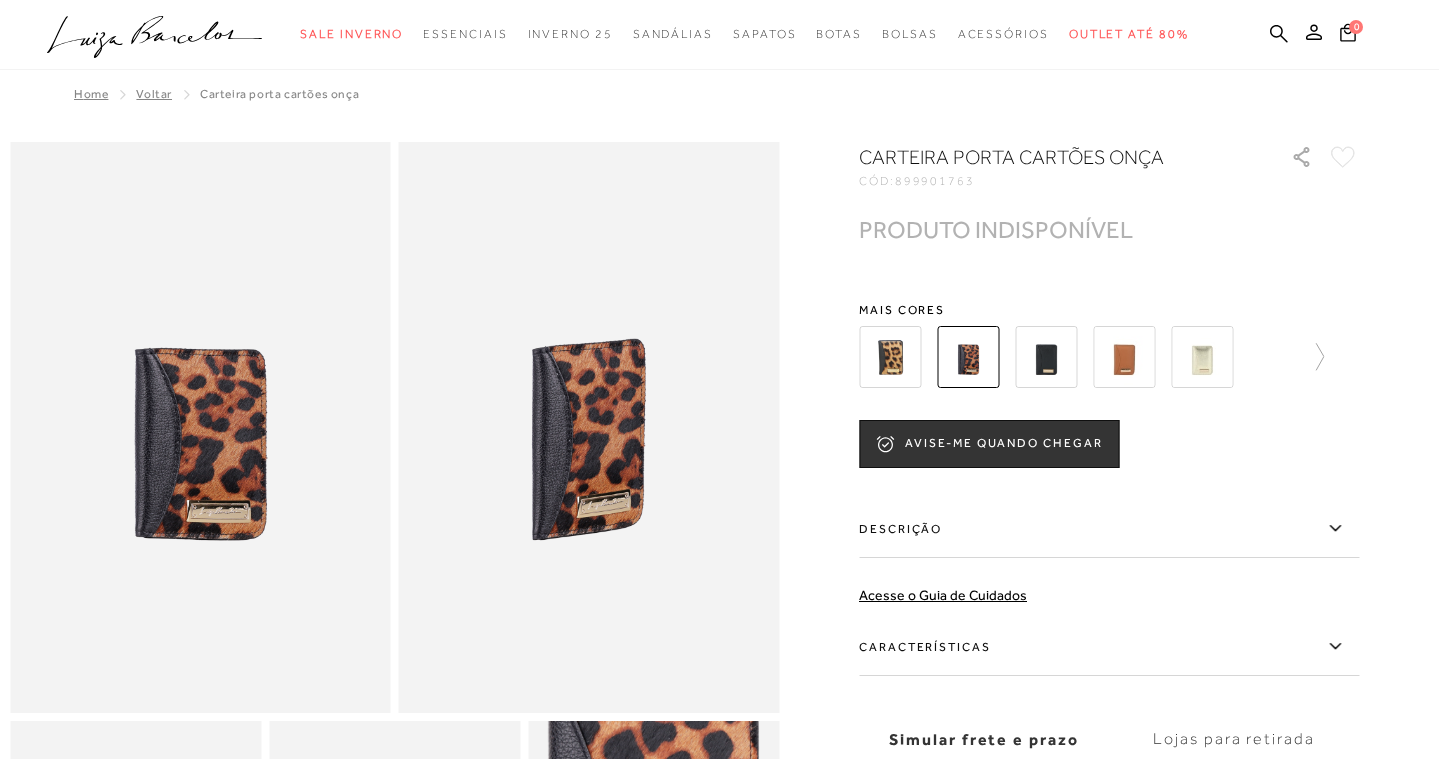 scroll, scrollTop: 0, scrollLeft: 0, axis: both 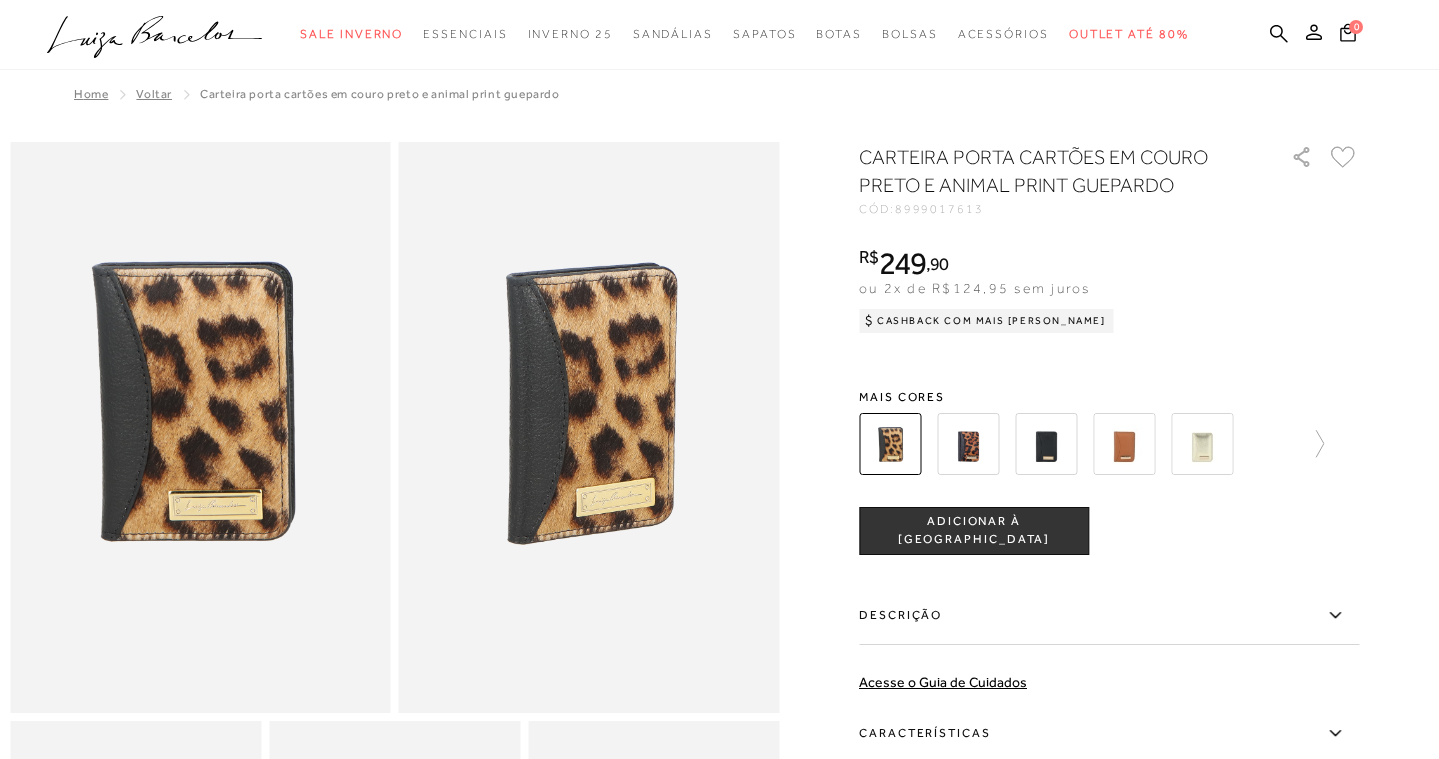 click at bounding box center (1202, 444) 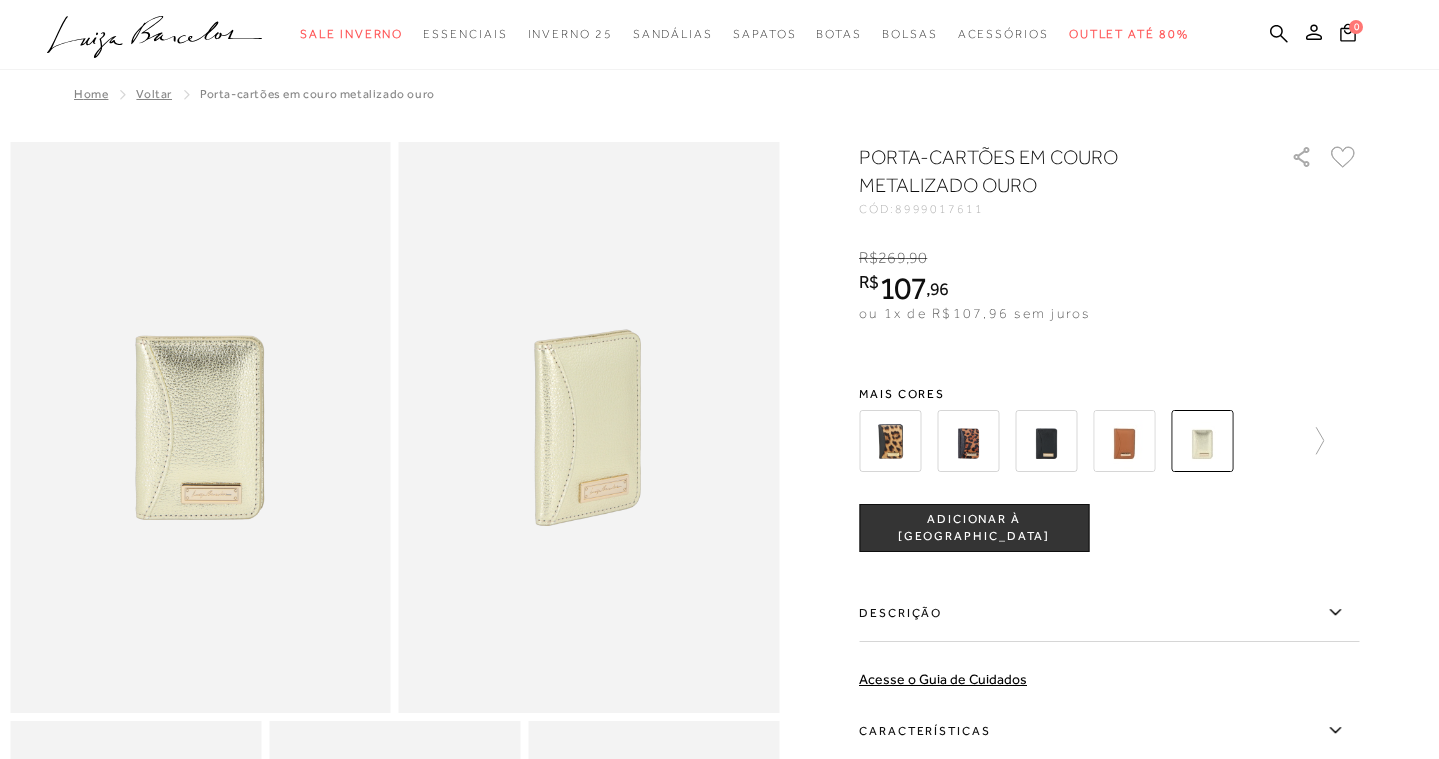click at bounding box center (1202, 441) 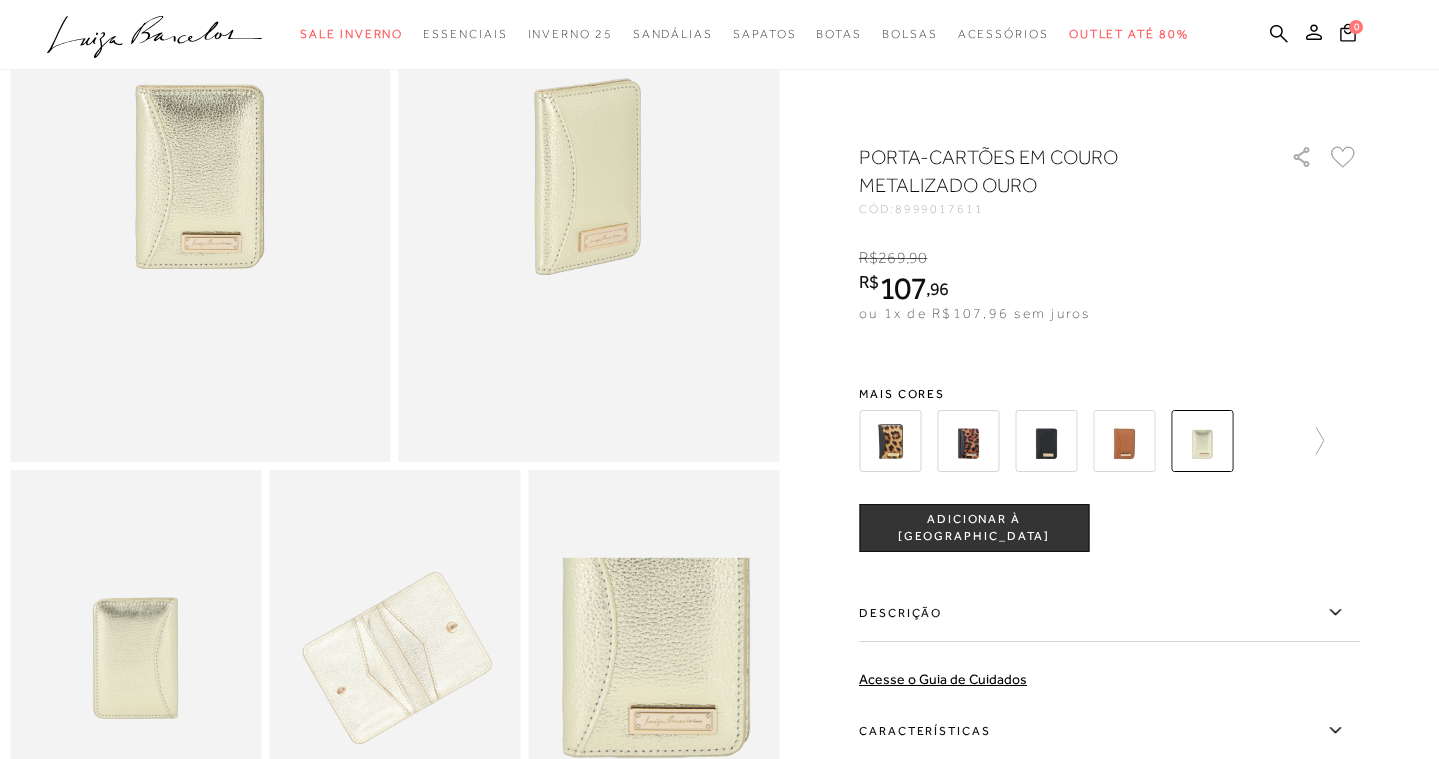 scroll, scrollTop: 251, scrollLeft: 0, axis: vertical 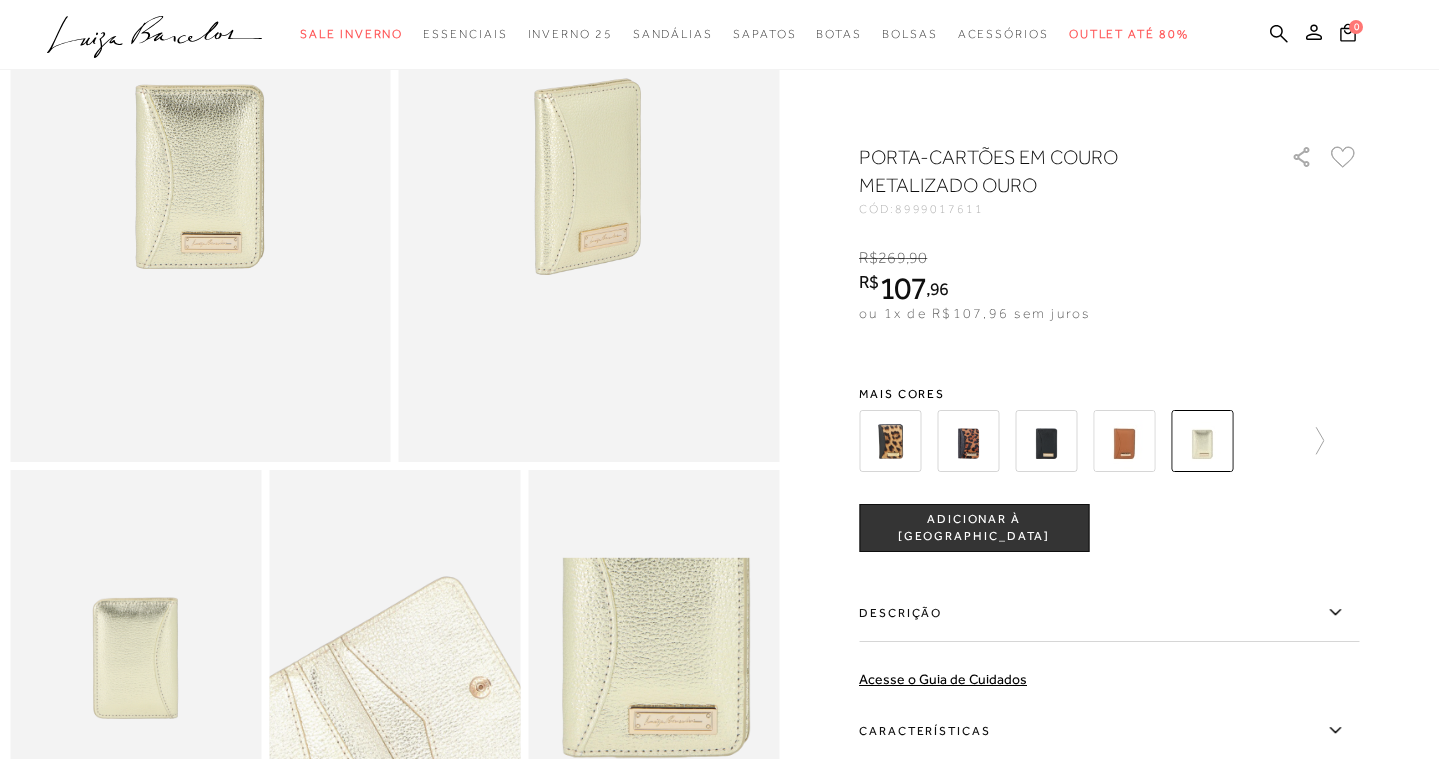 click at bounding box center [366, 747] 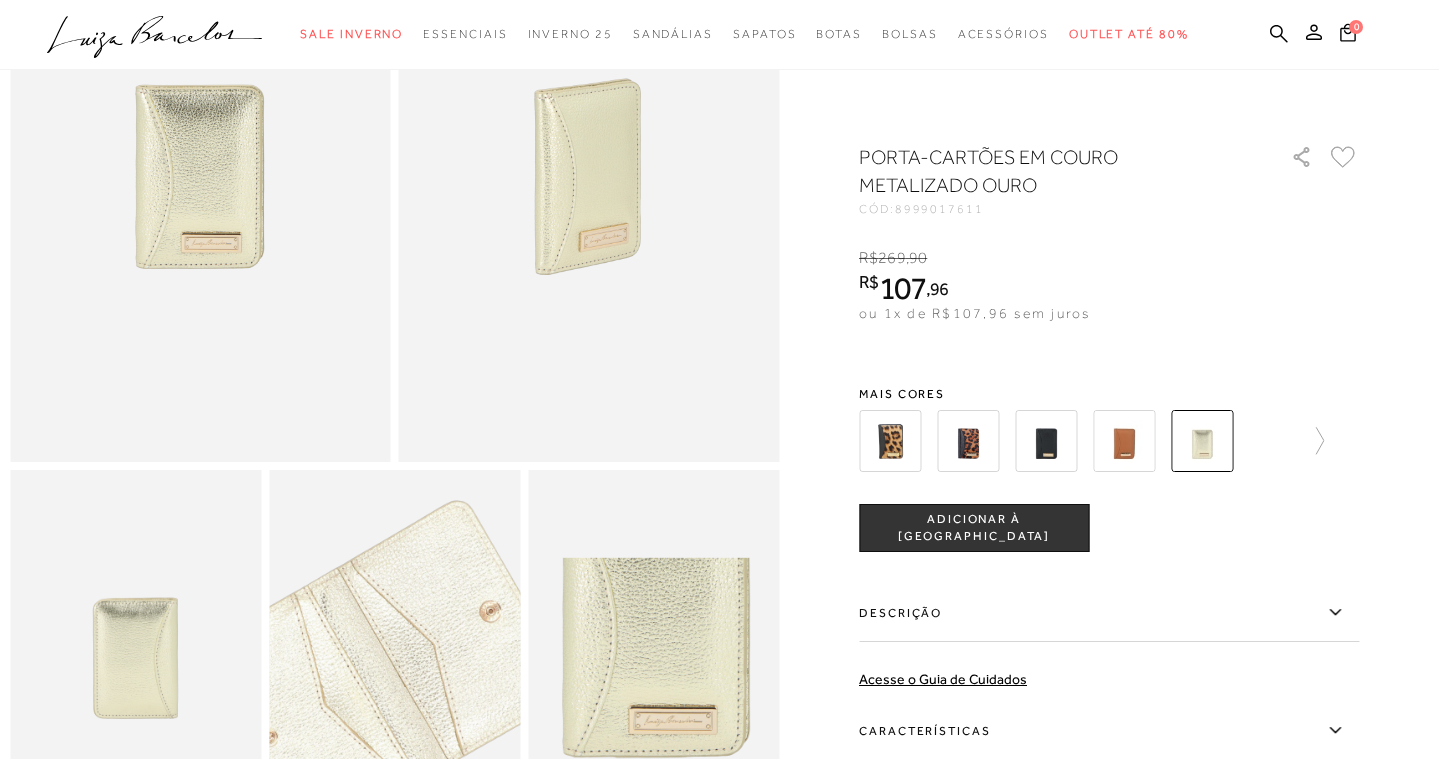click at bounding box center (376, 671) 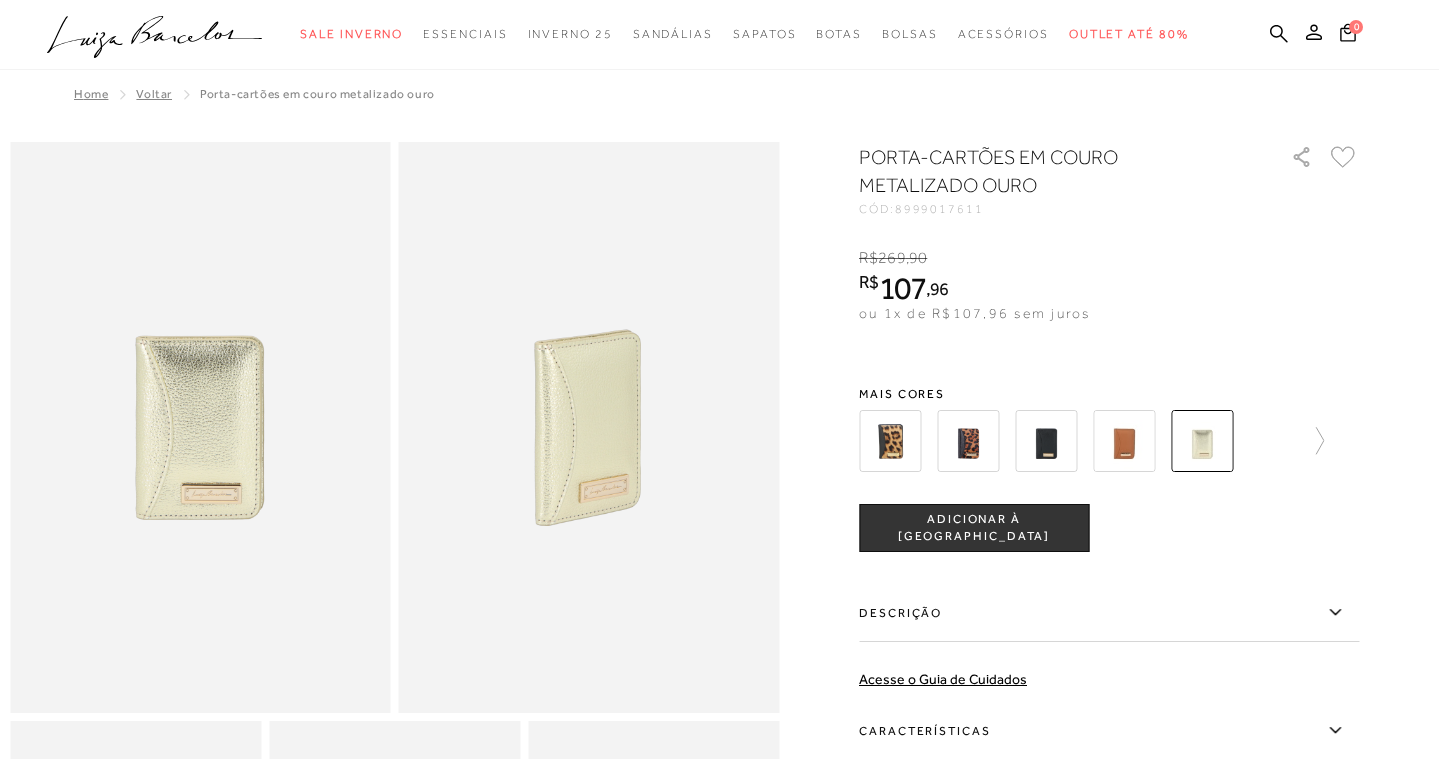scroll, scrollTop: 0, scrollLeft: 0, axis: both 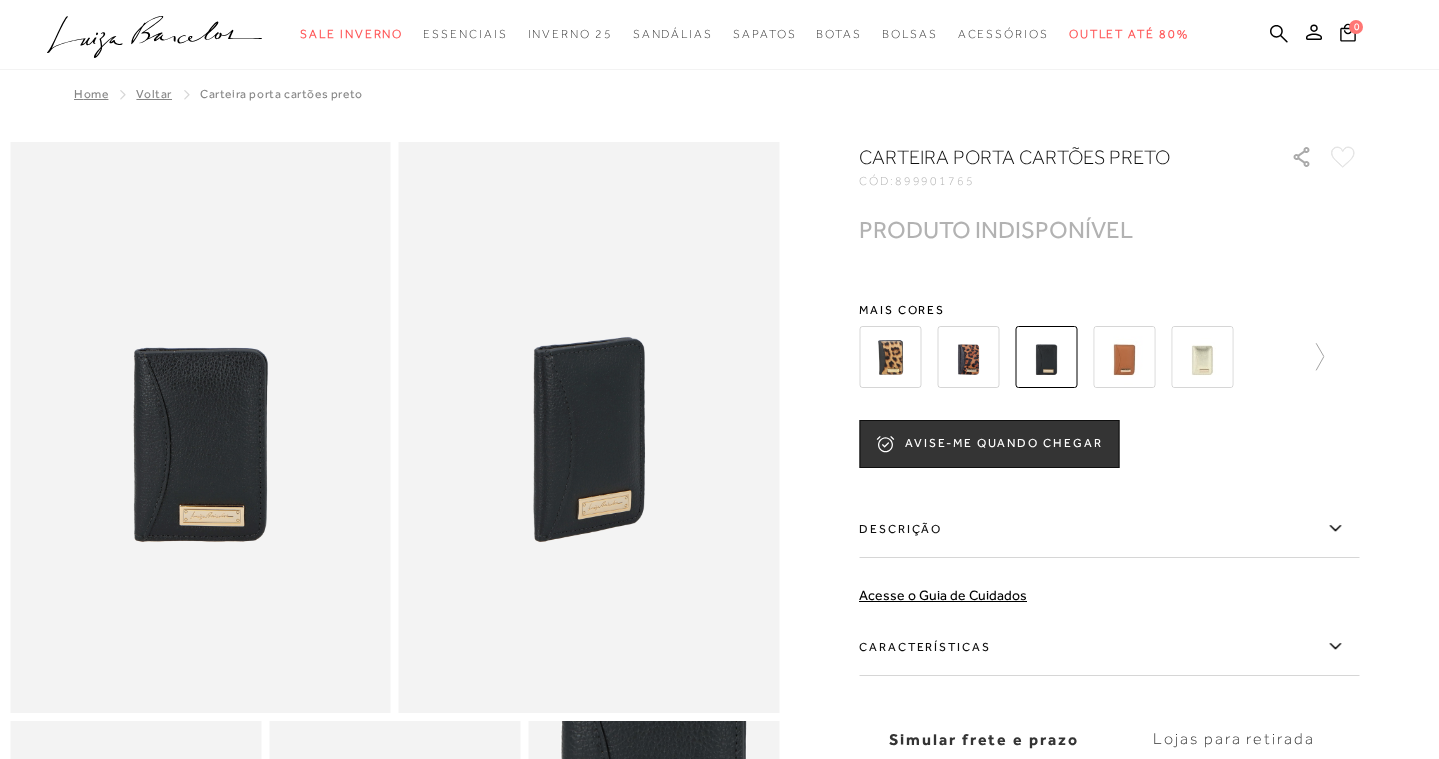click at bounding box center (1068, 357) 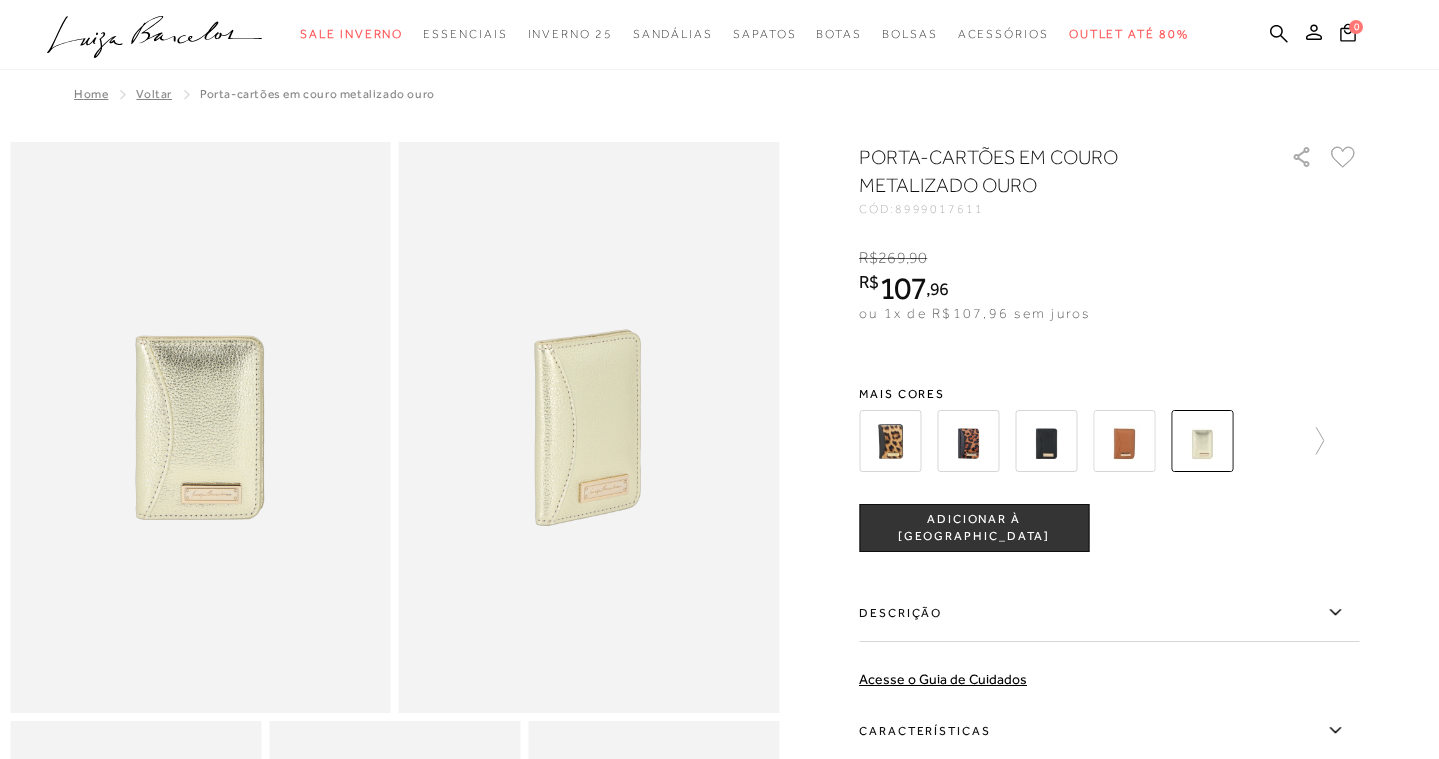scroll, scrollTop: 0, scrollLeft: 0, axis: both 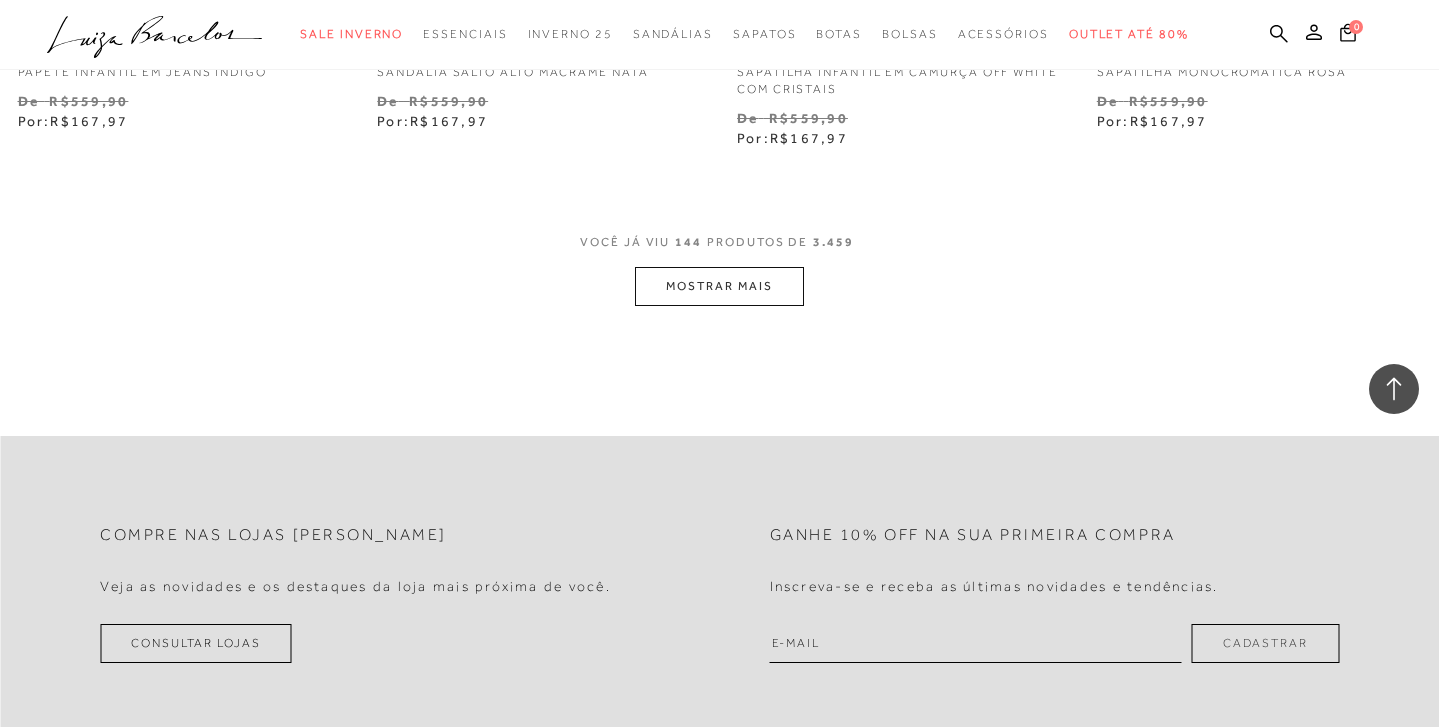 click on "MOSTRAR MAIS" at bounding box center (719, 286) 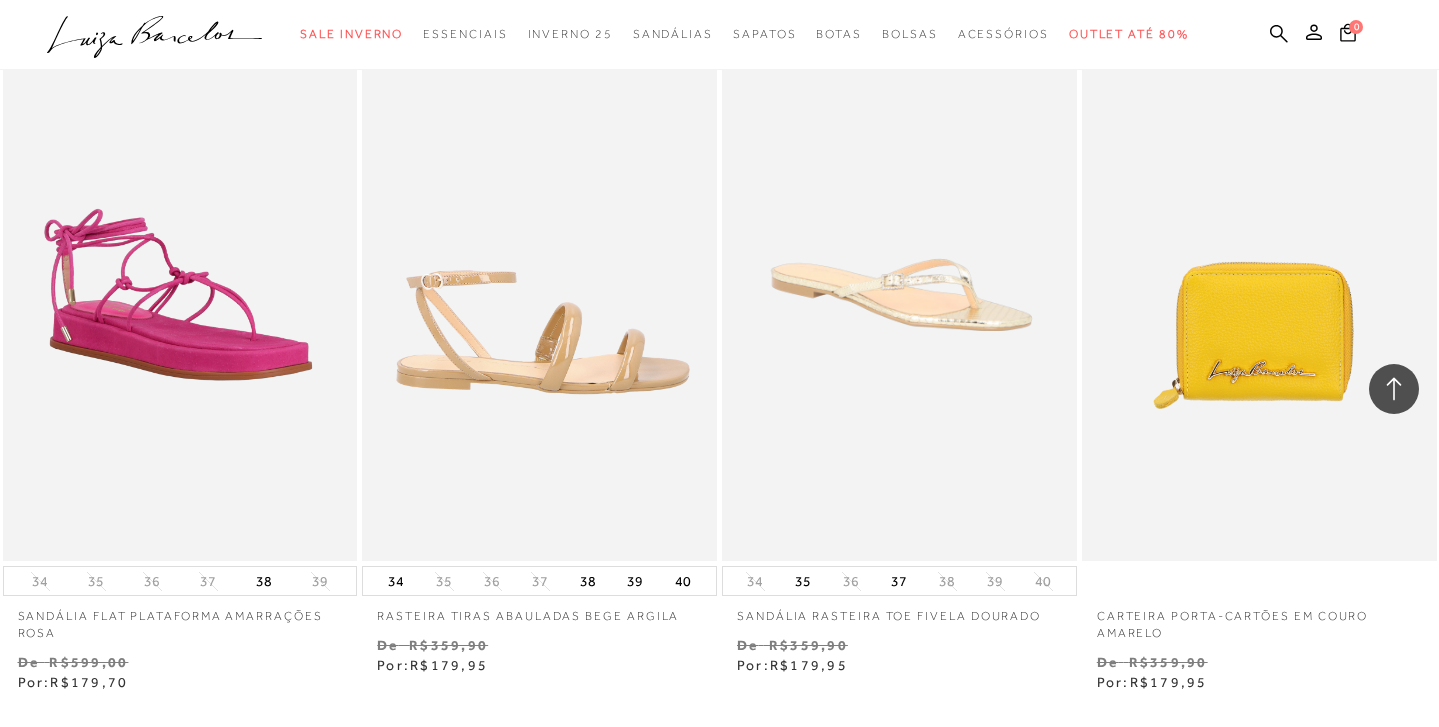 scroll, scrollTop: 28342, scrollLeft: 0, axis: vertical 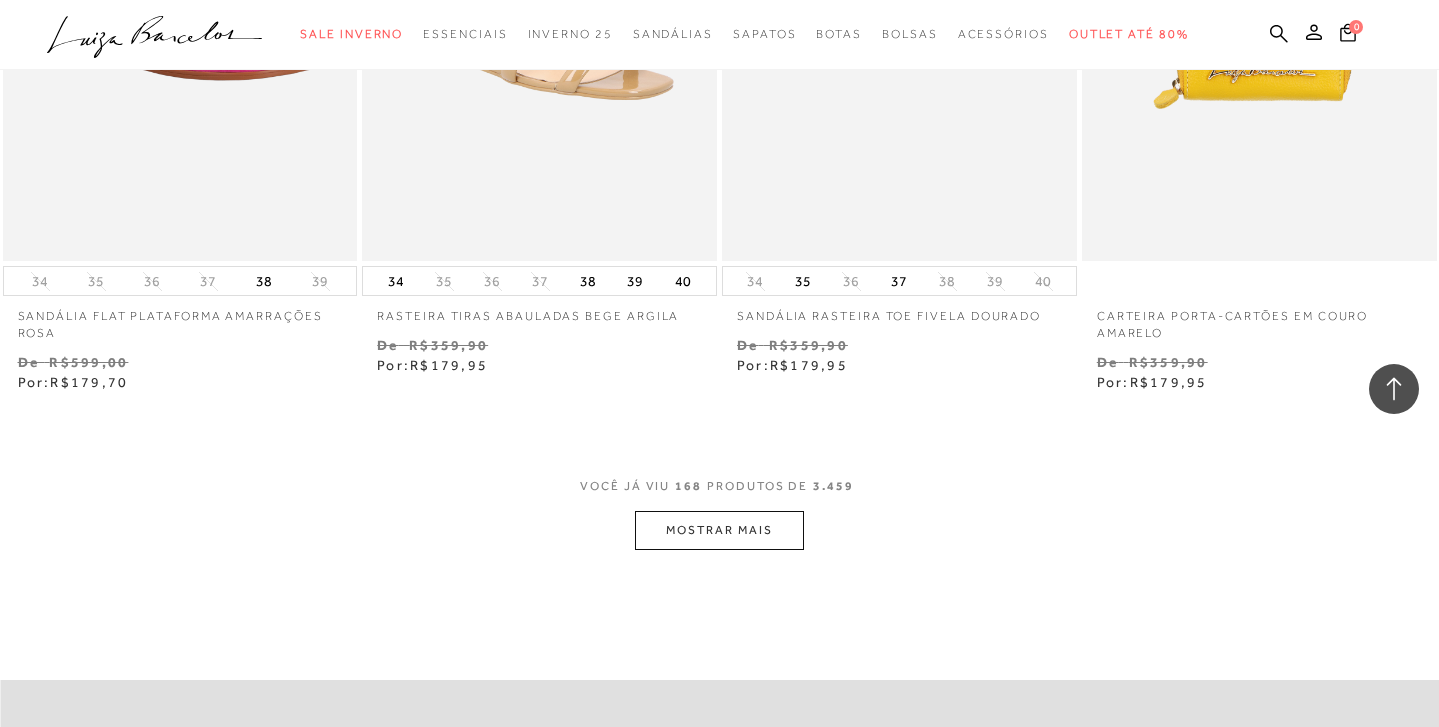 click on "MOSTRAR MAIS" at bounding box center (719, 530) 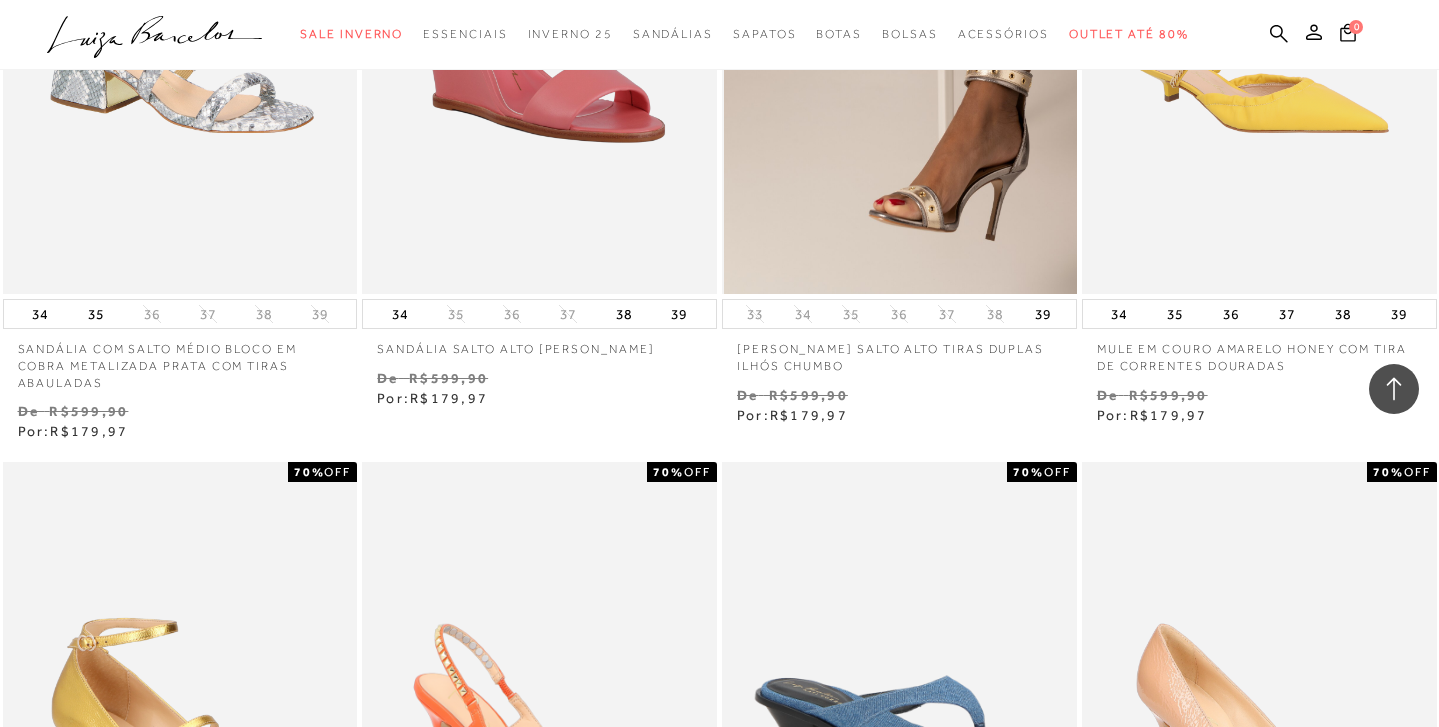 scroll, scrollTop: 29707, scrollLeft: 0, axis: vertical 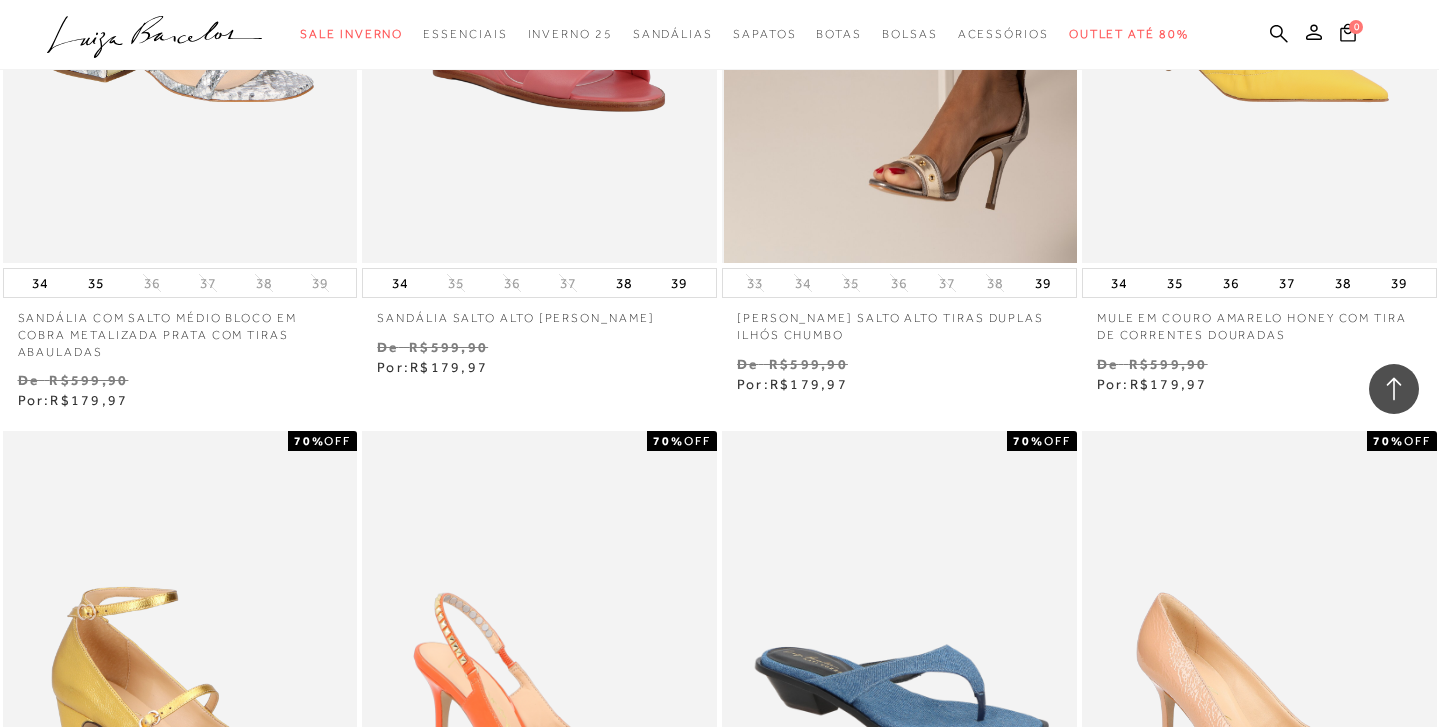 click at bounding box center (899, 697) 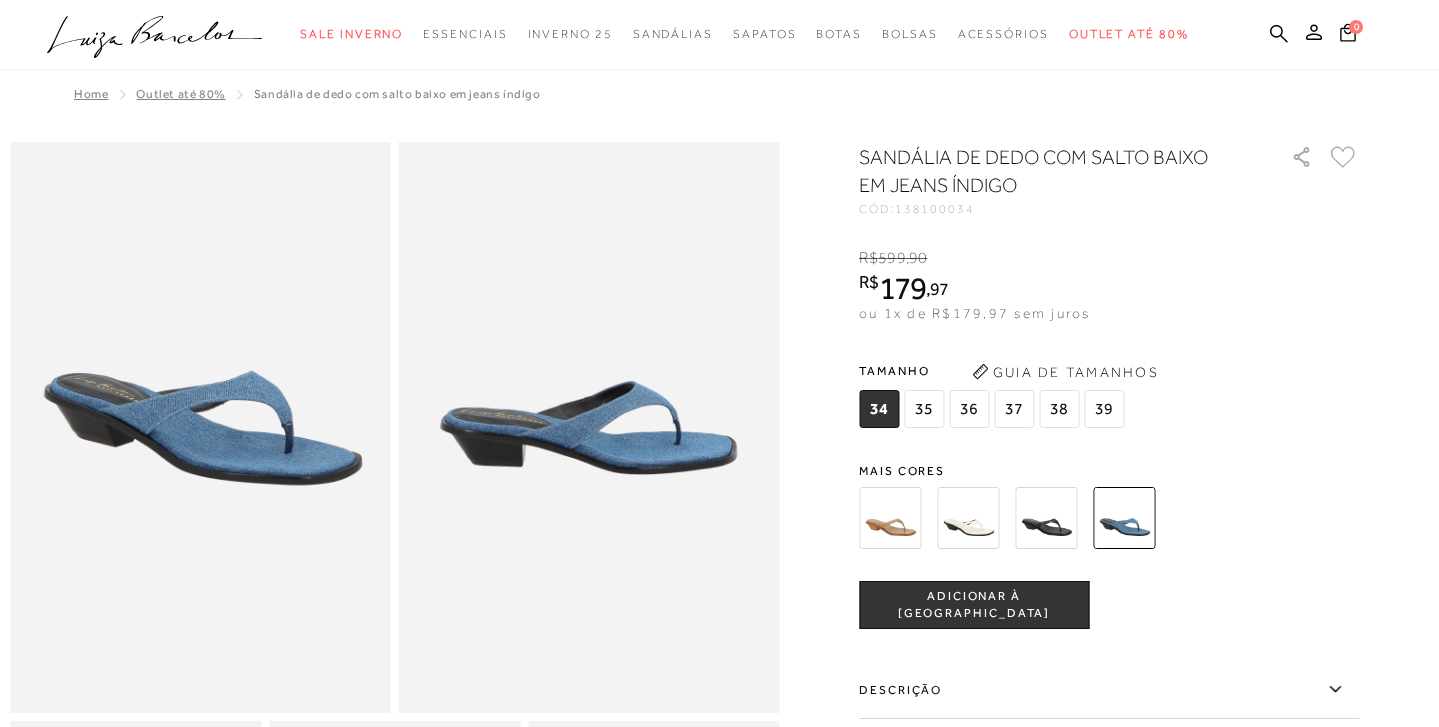 scroll, scrollTop: 0, scrollLeft: 0, axis: both 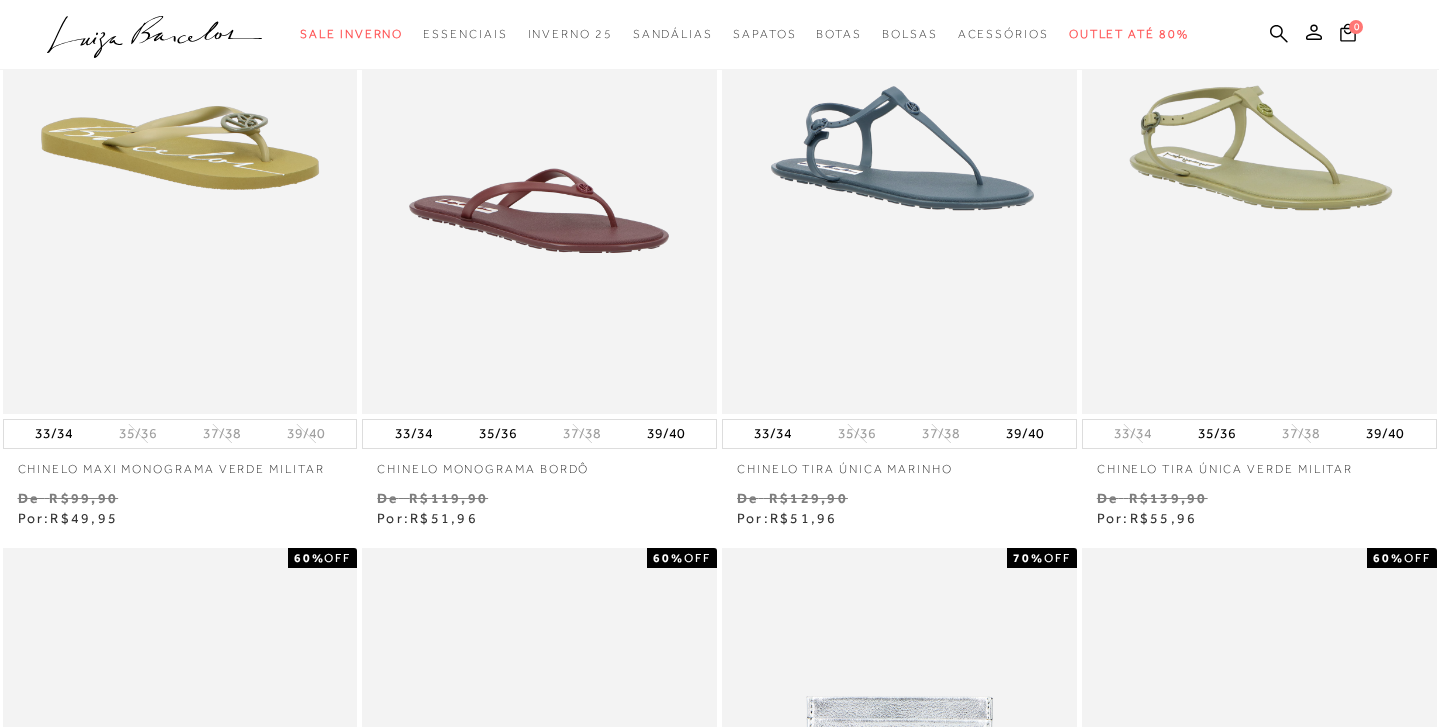 click at bounding box center (900, -1885) 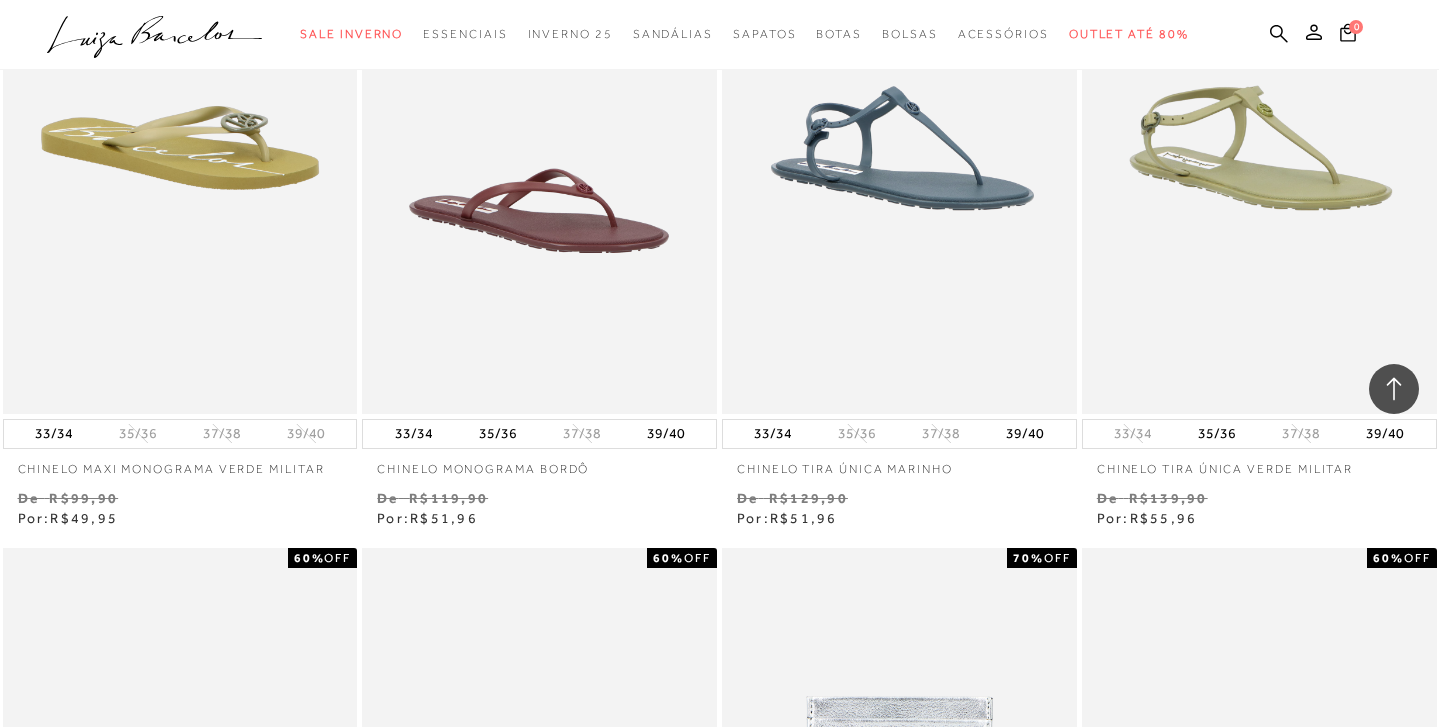 scroll, scrollTop: 0, scrollLeft: 0, axis: both 